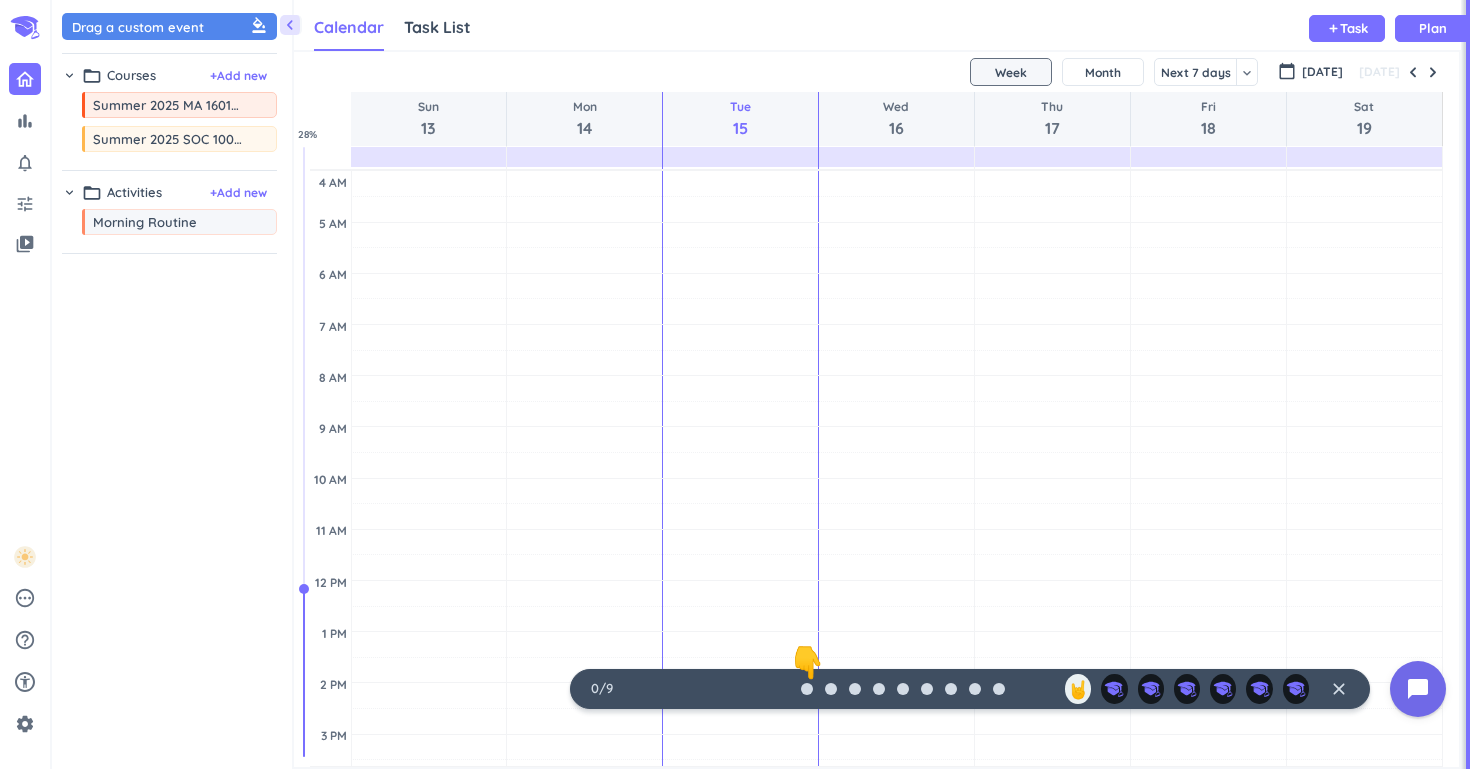 scroll, scrollTop: 0, scrollLeft: 0, axis: both 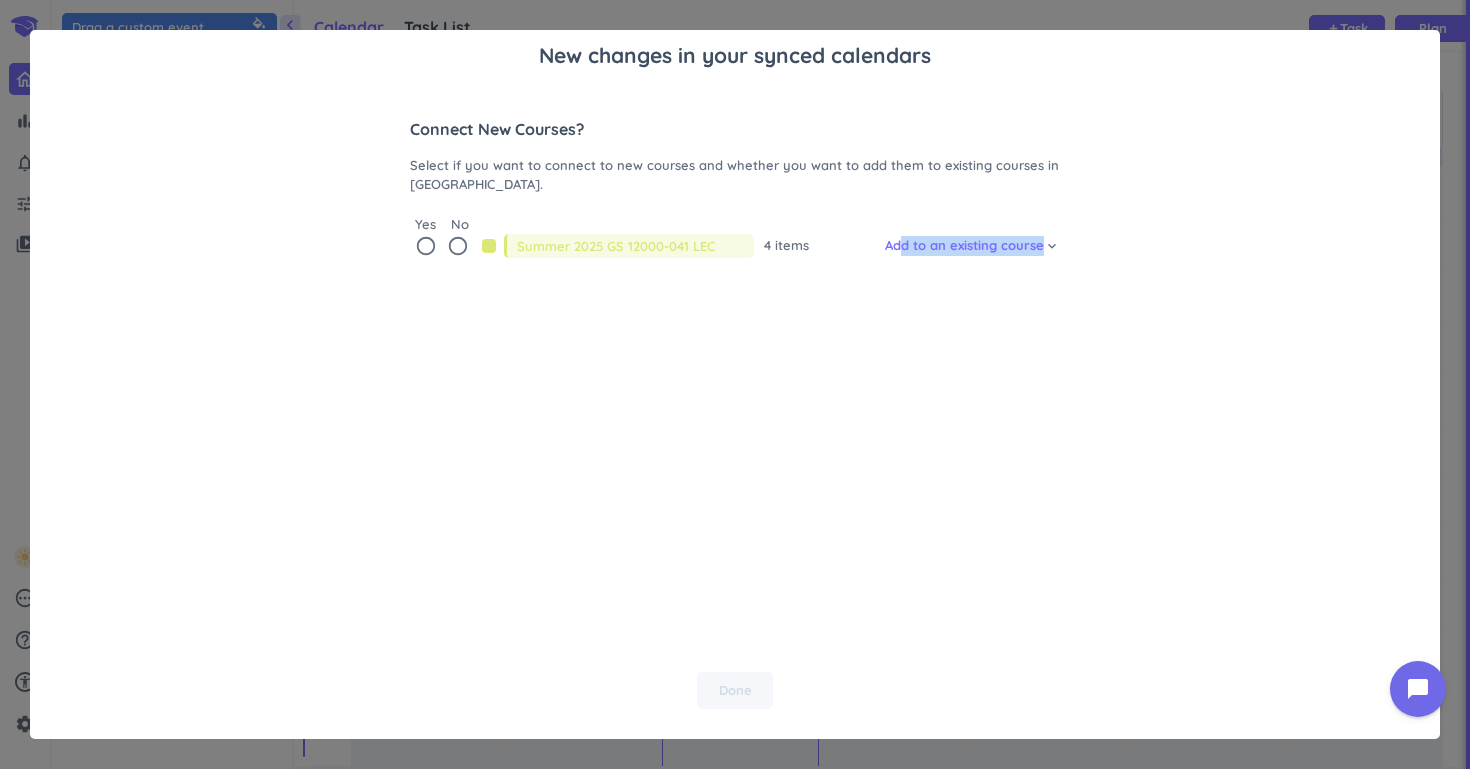 drag, startPoint x: 904, startPoint y: 235, endPoint x: 908, endPoint y: 401, distance: 166.04819 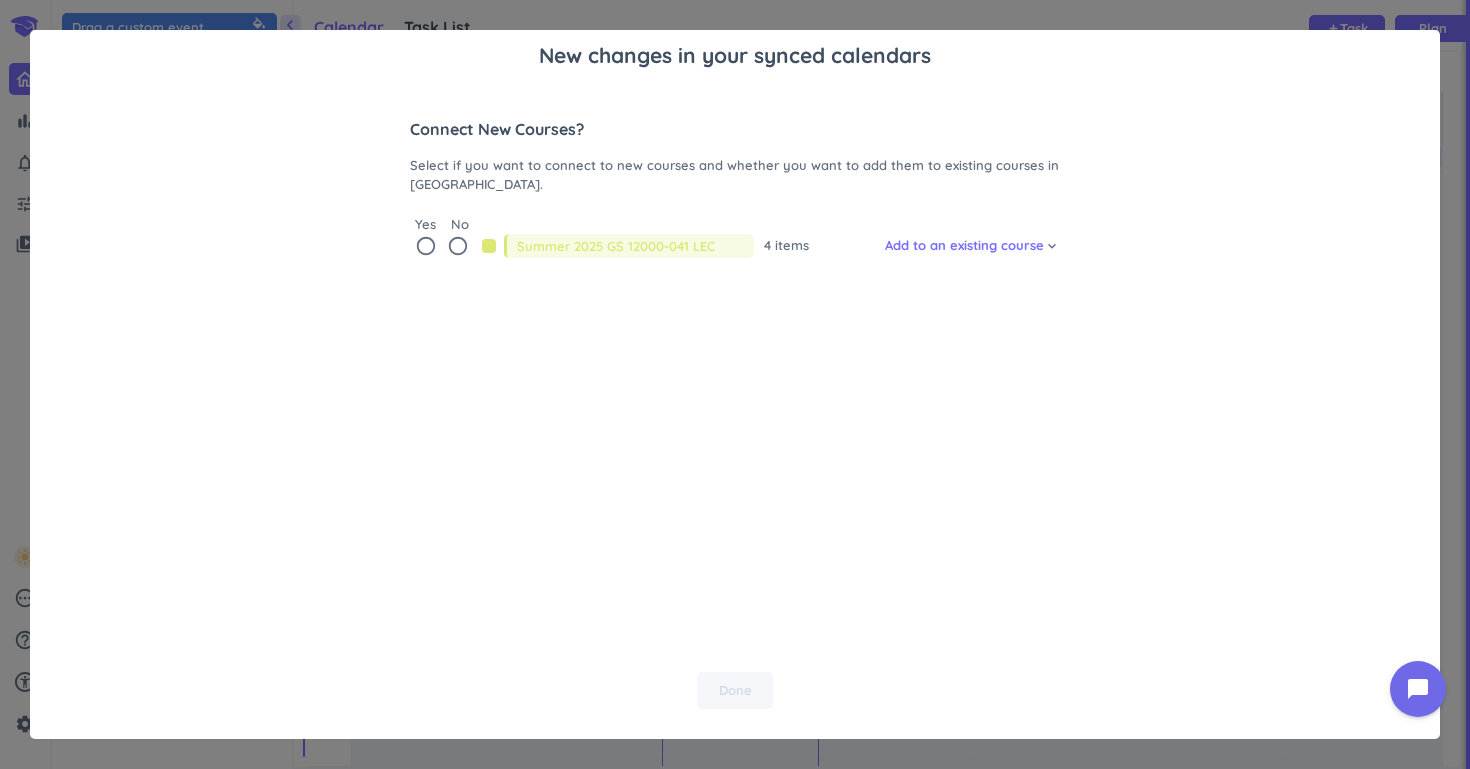 click on "radio_button_unchecked" at bounding box center (426, 246) 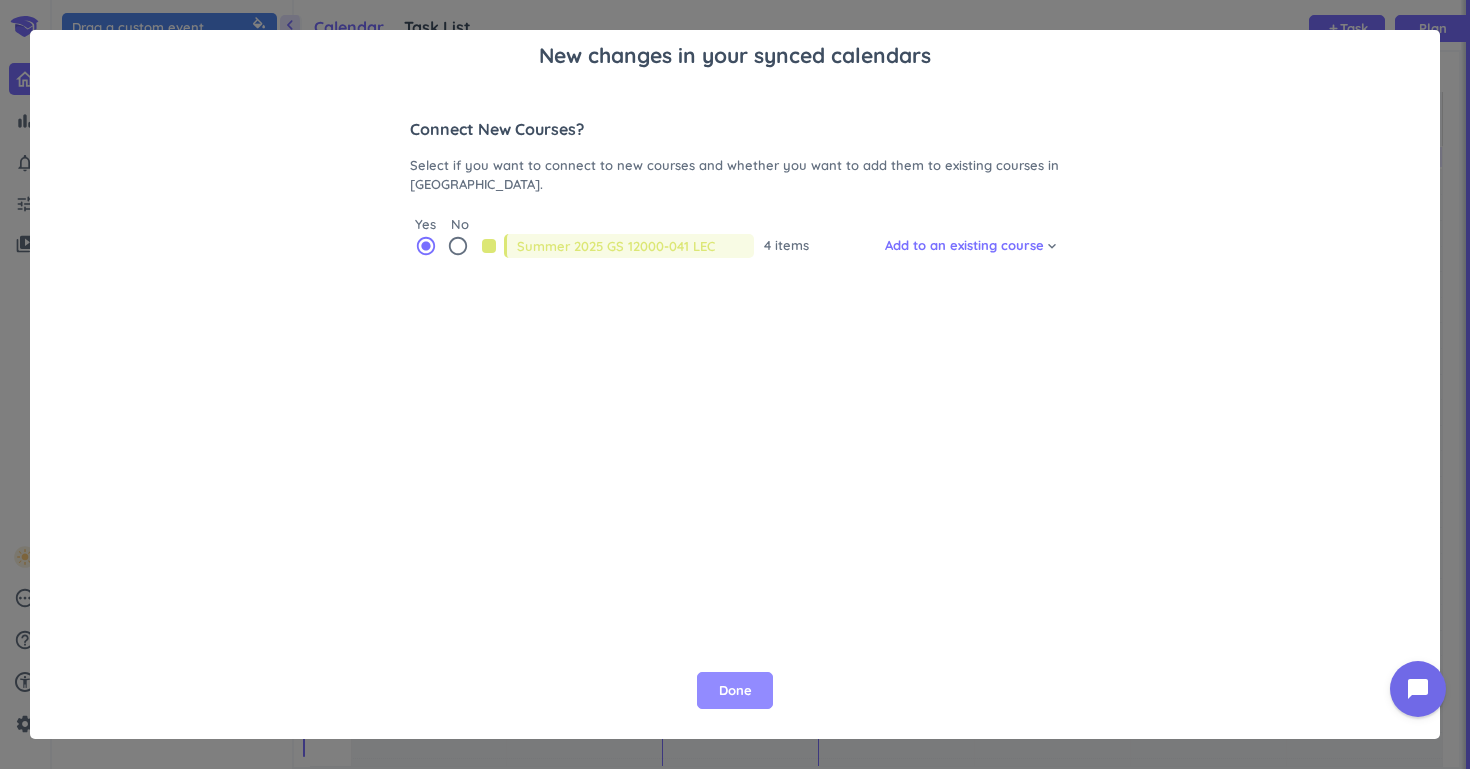 click on "Done" at bounding box center (735, 691) 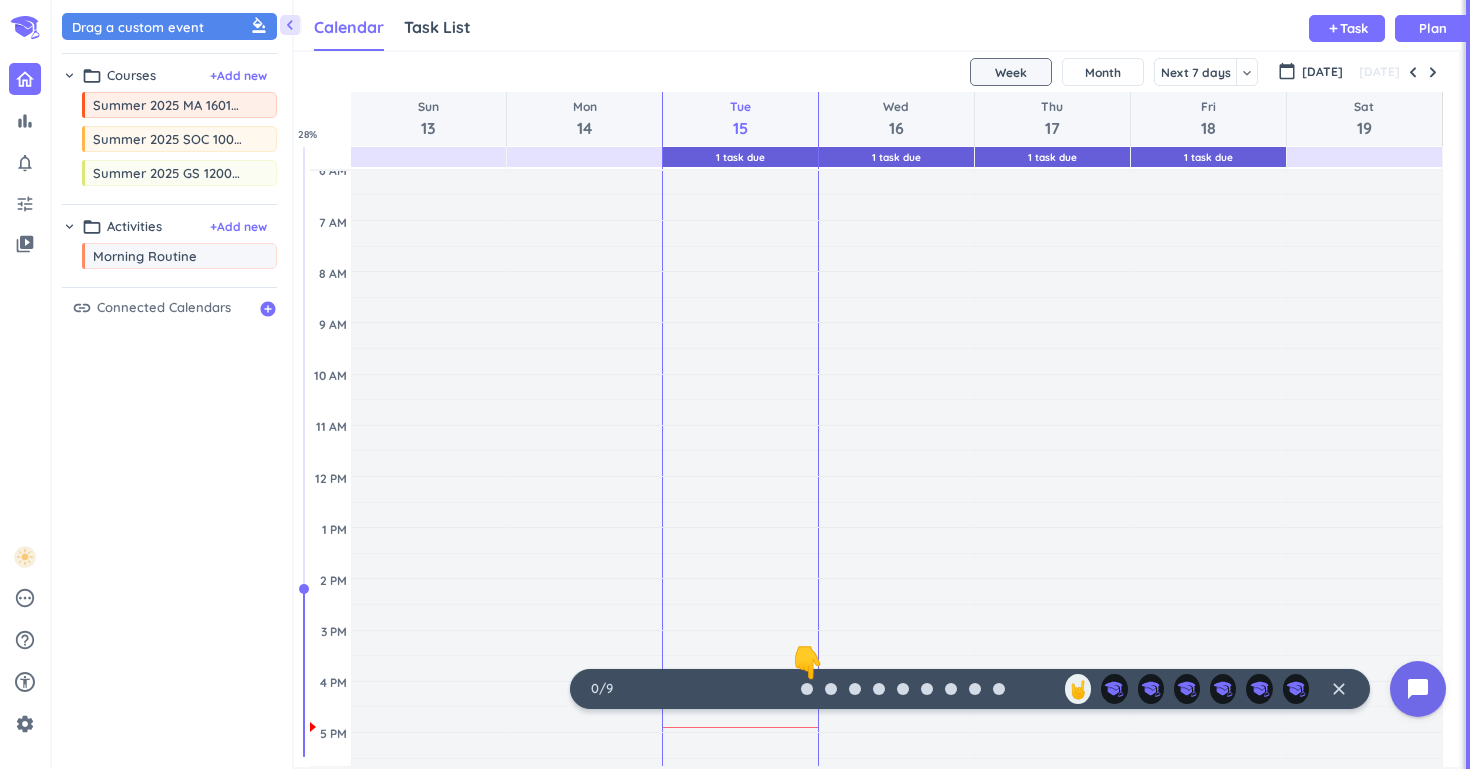 click on "0 / 9" at bounding box center (666, 689) 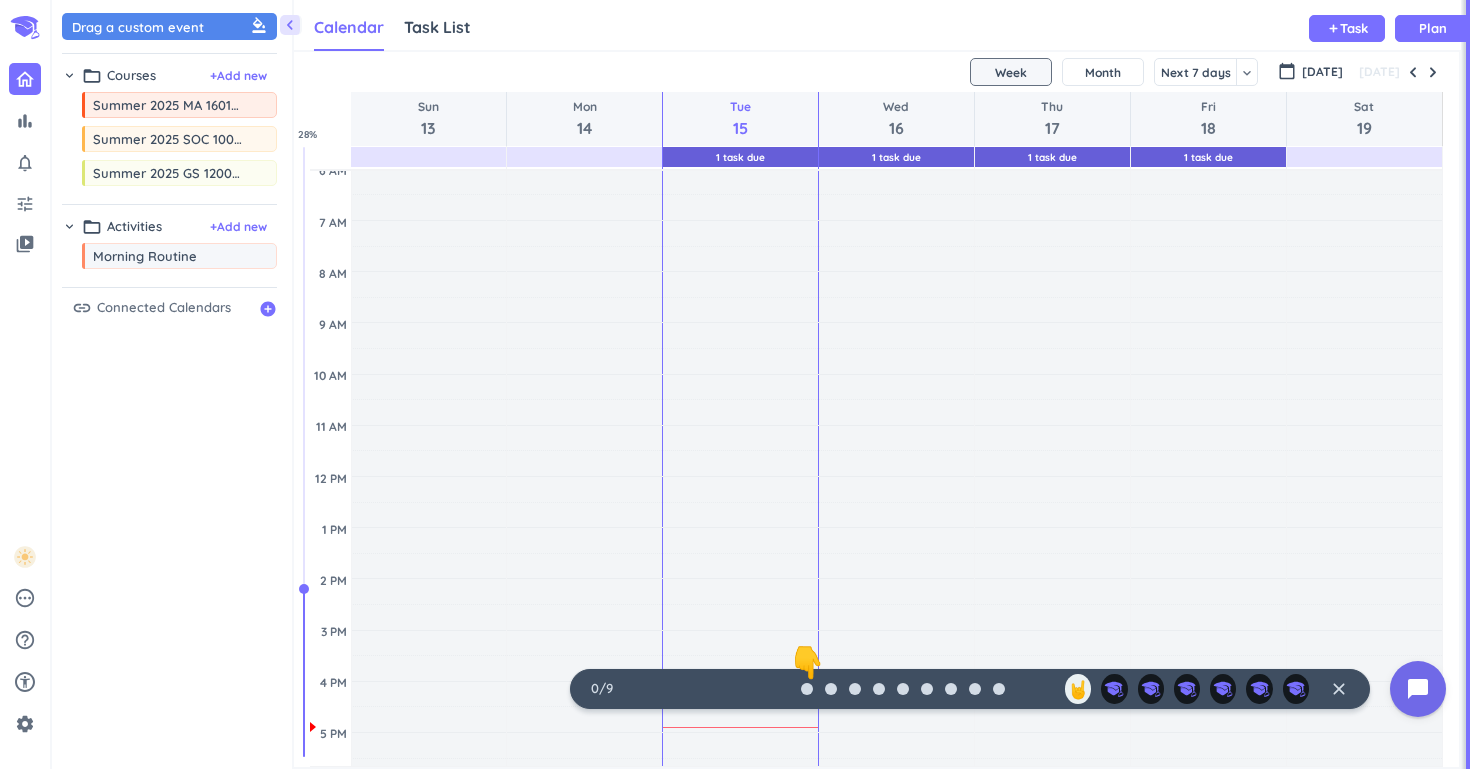 click on "0 / 9" at bounding box center (666, 689) 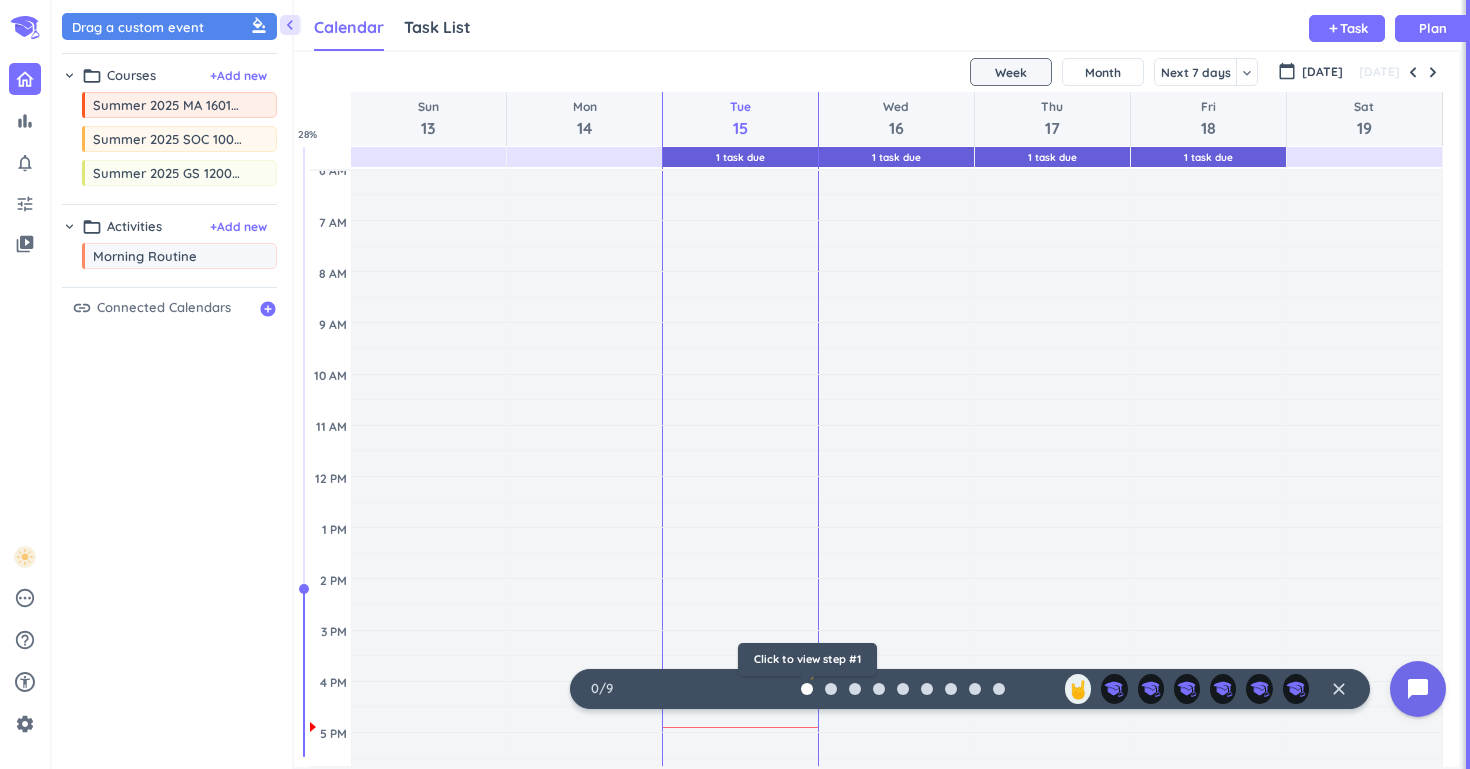 click at bounding box center [807, 689] 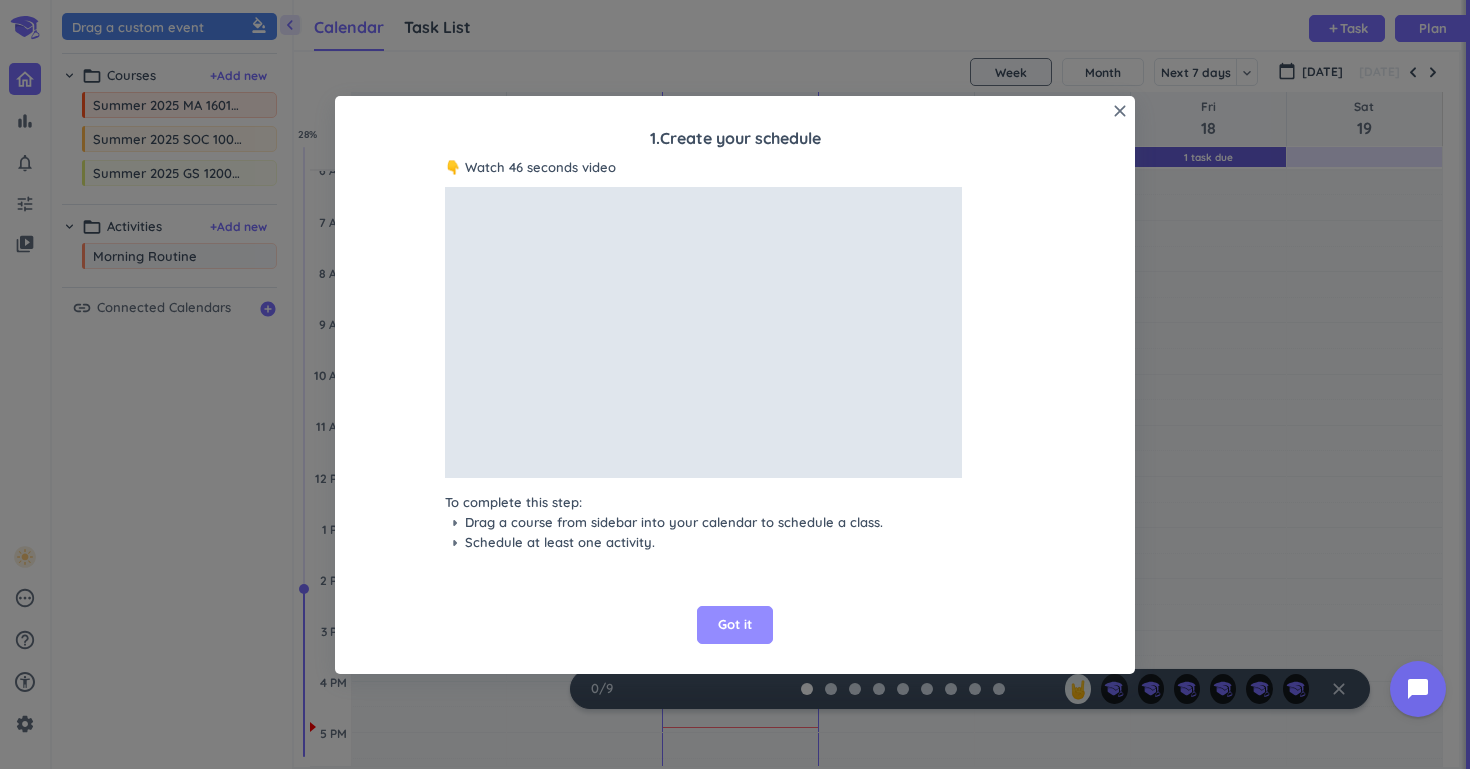 click on "Got it" at bounding box center (735, 625) 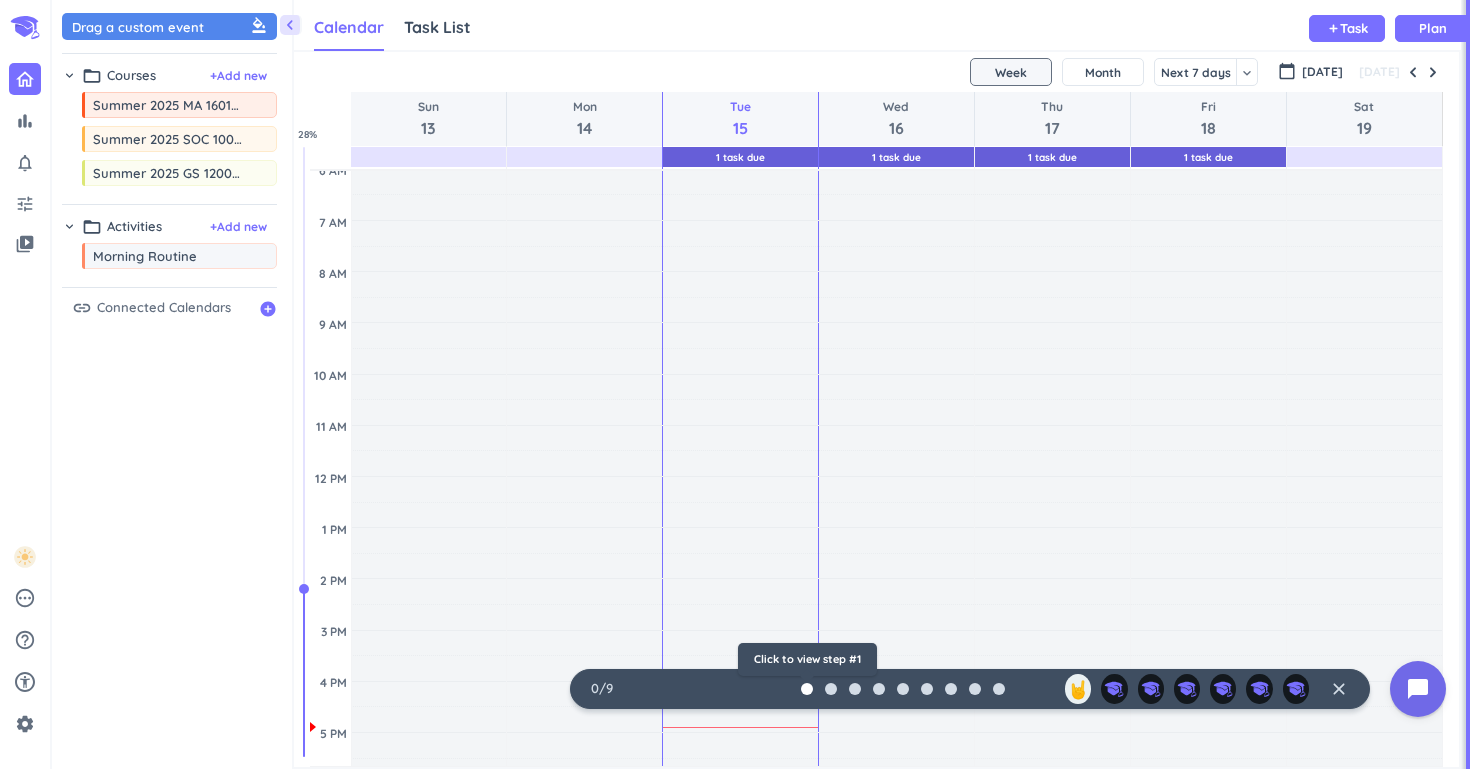 click at bounding box center (807, 689) 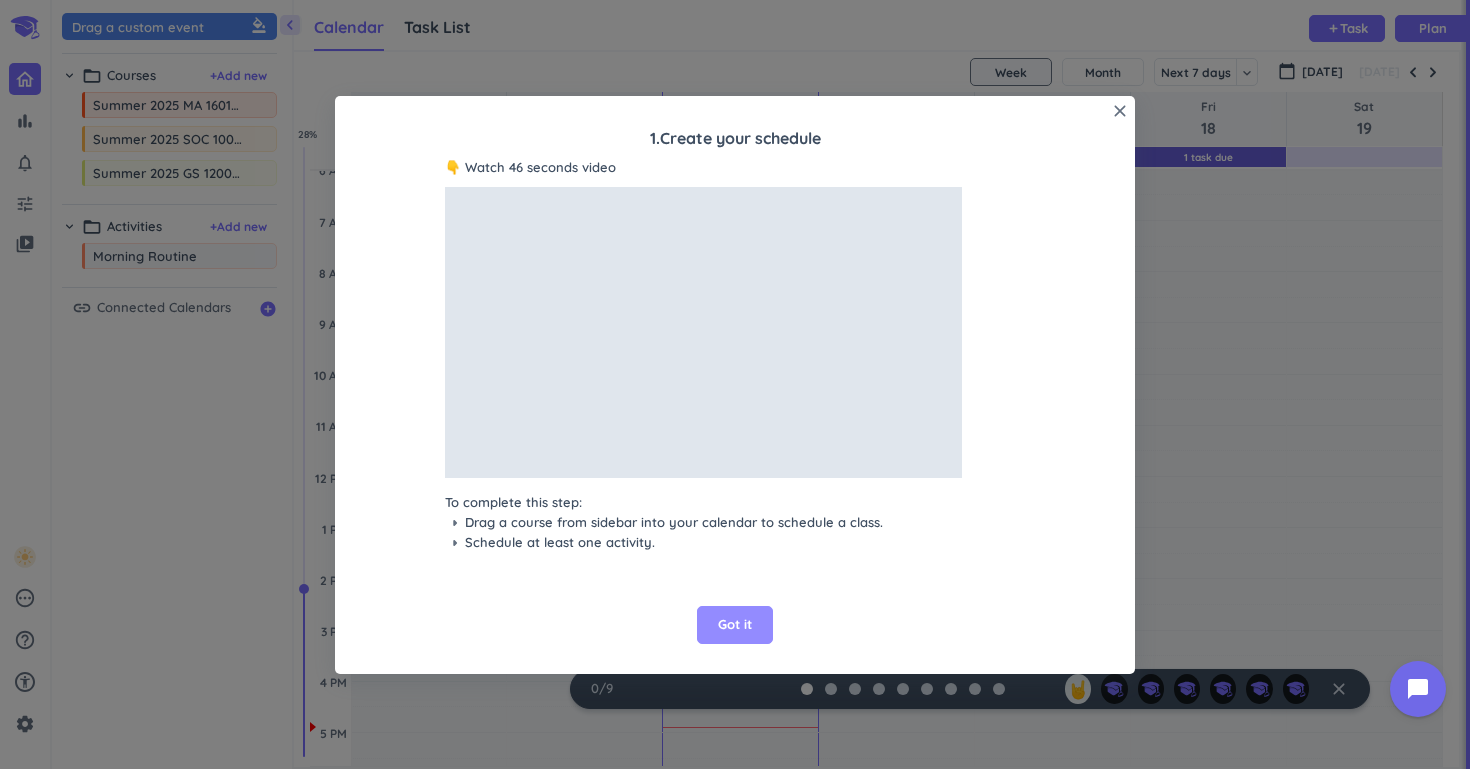 click on "Got it" at bounding box center (735, 625) 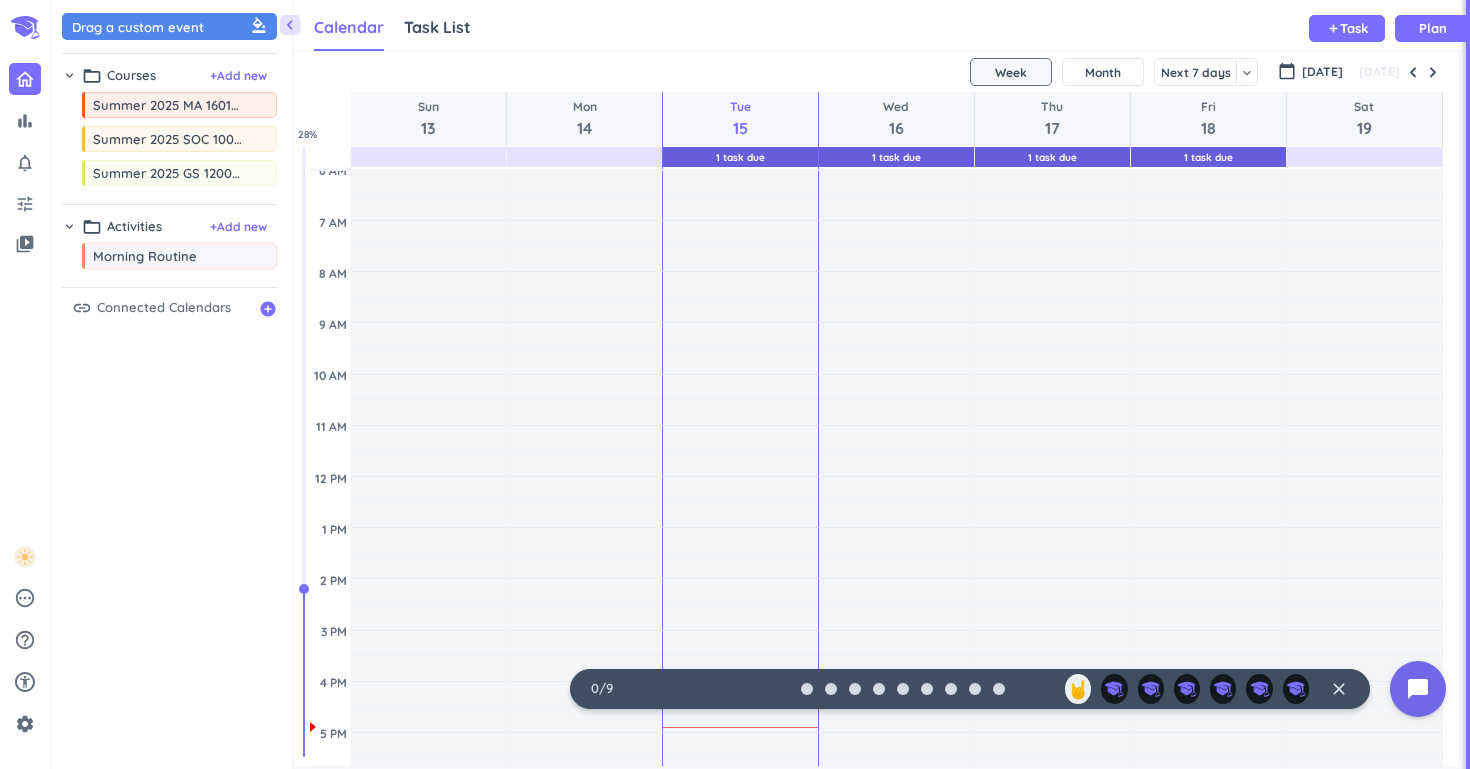 click on "0 / 9 🤘 close" at bounding box center [970, 689] 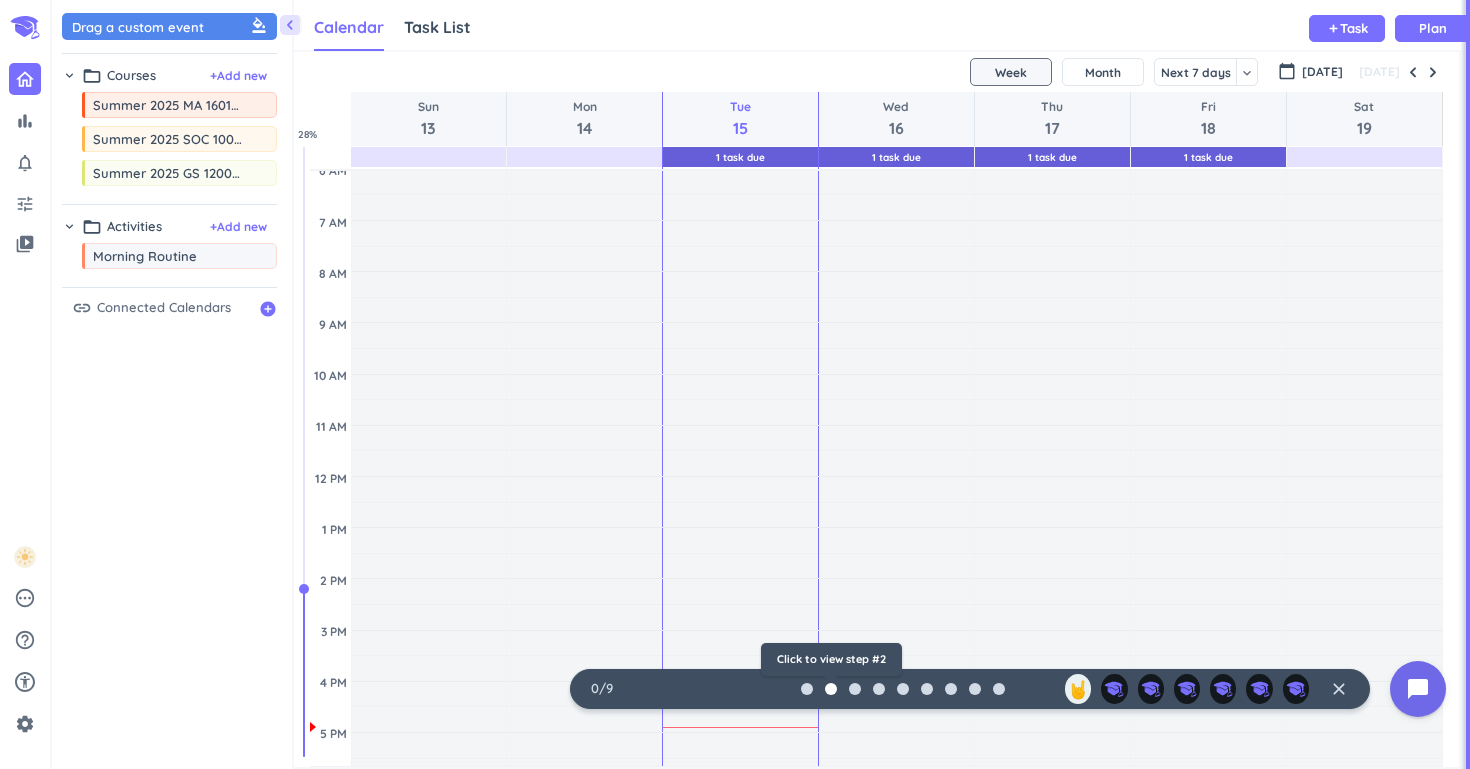 click at bounding box center (831, 689) 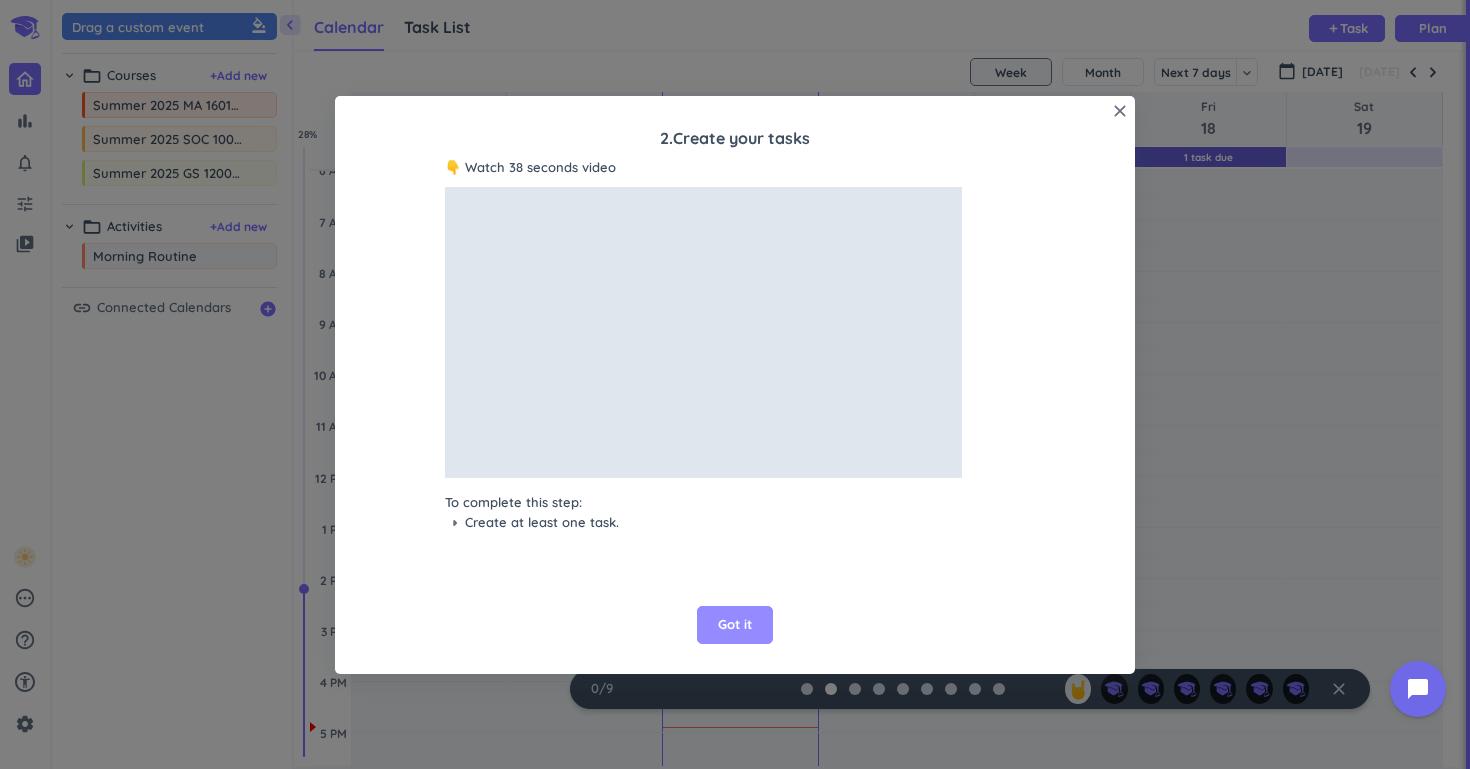 click on "Got it" at bounding box center [735, 625] 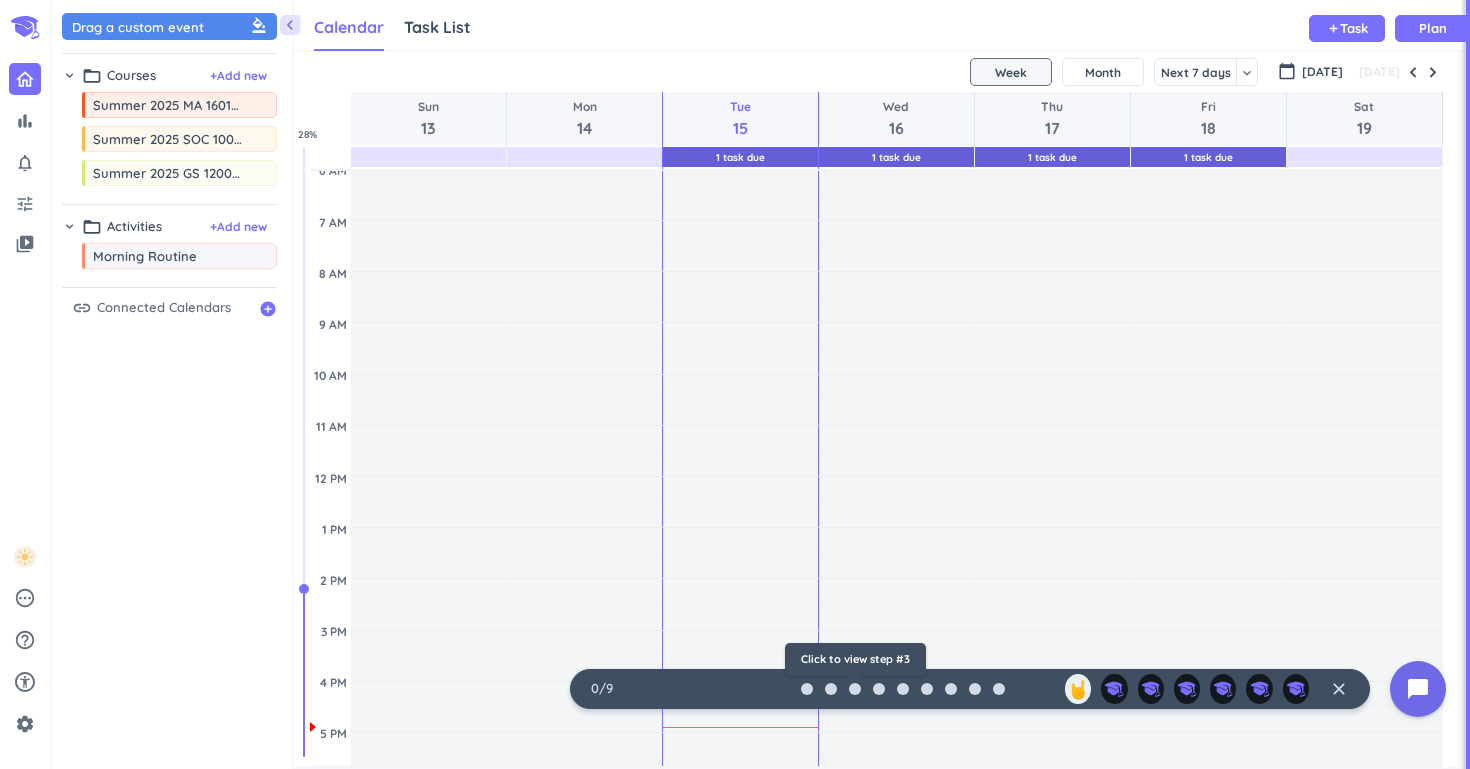click at bounding box center [855, 689] 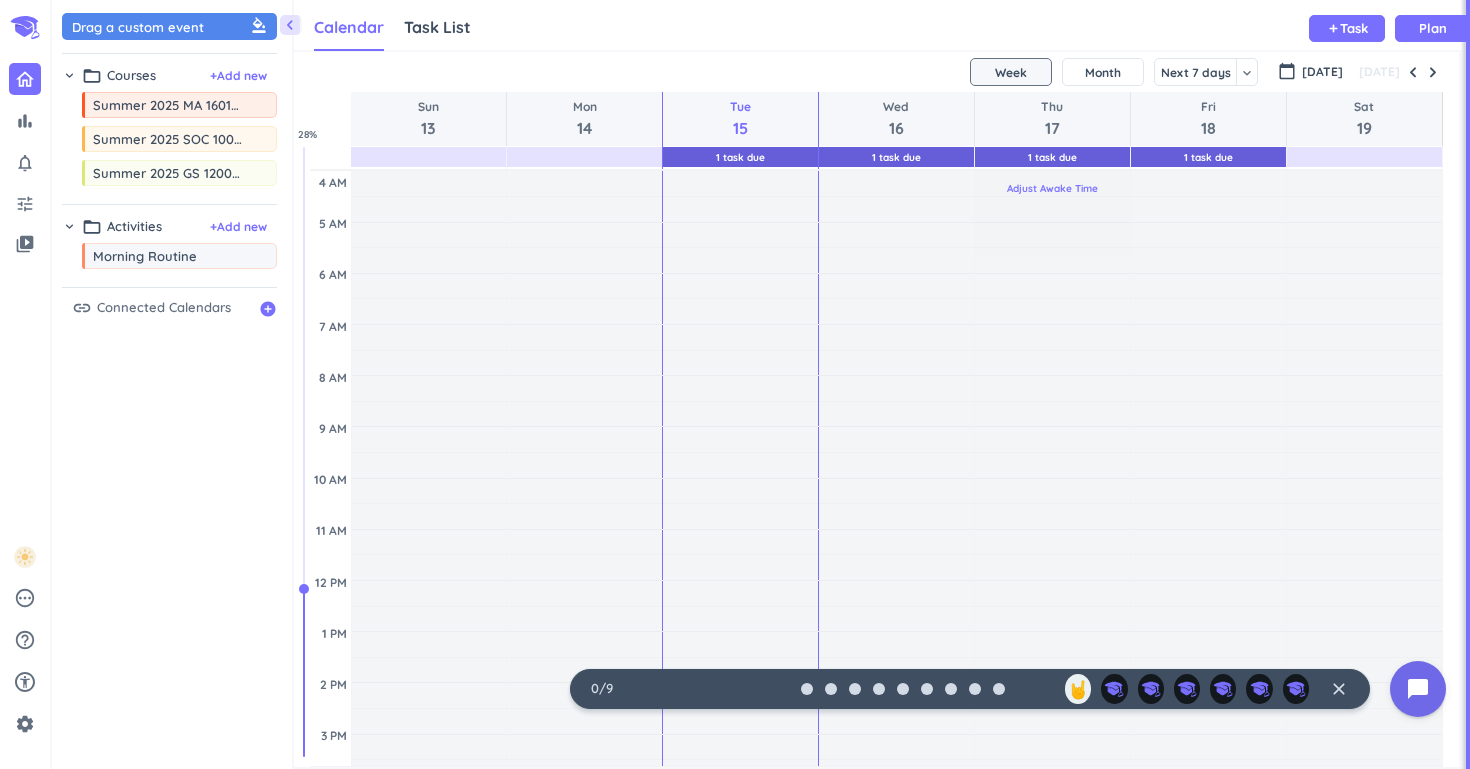 scroll, scrollTop: 0, scrollLeft: 0, axis: both 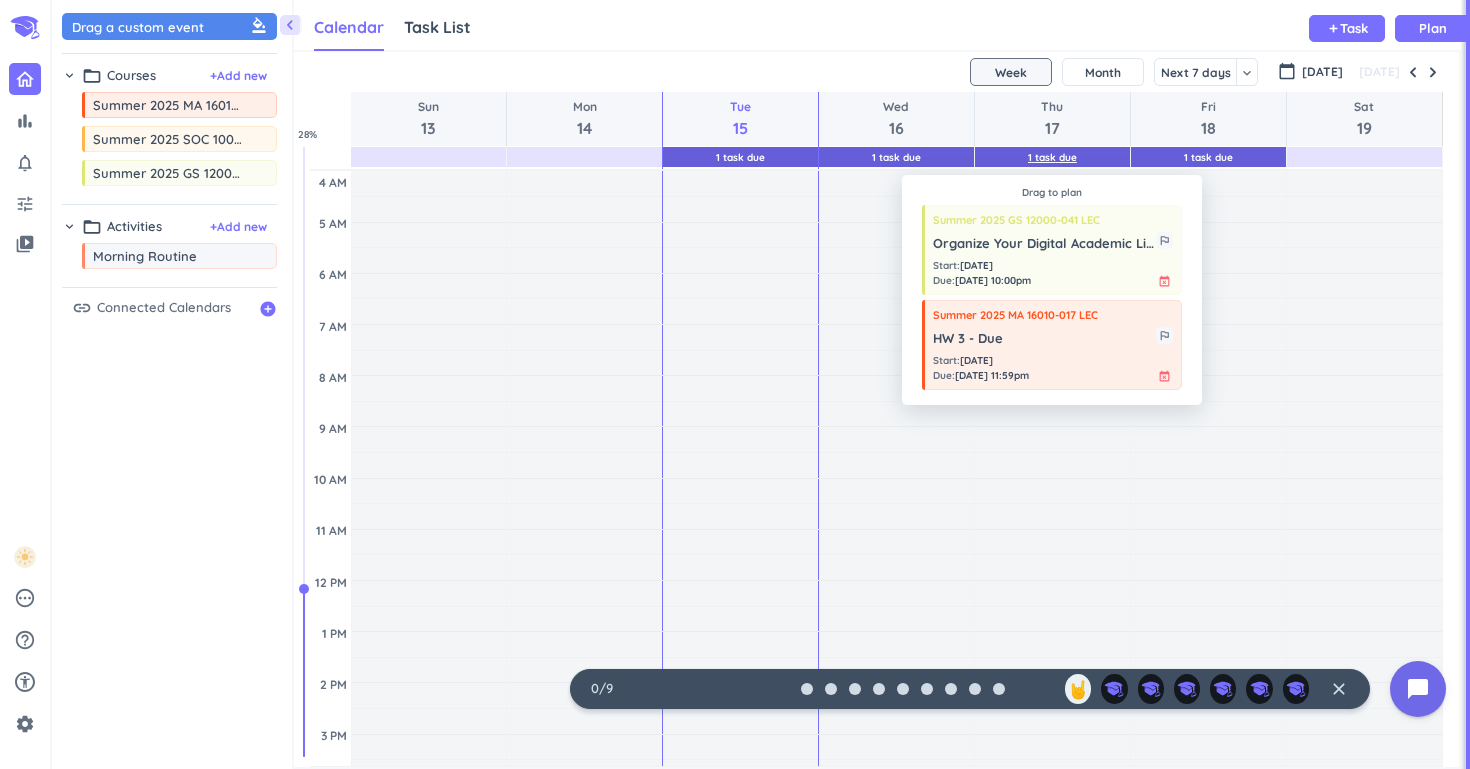 click on "1   Task   Due" at bounding box center (1052, 157) 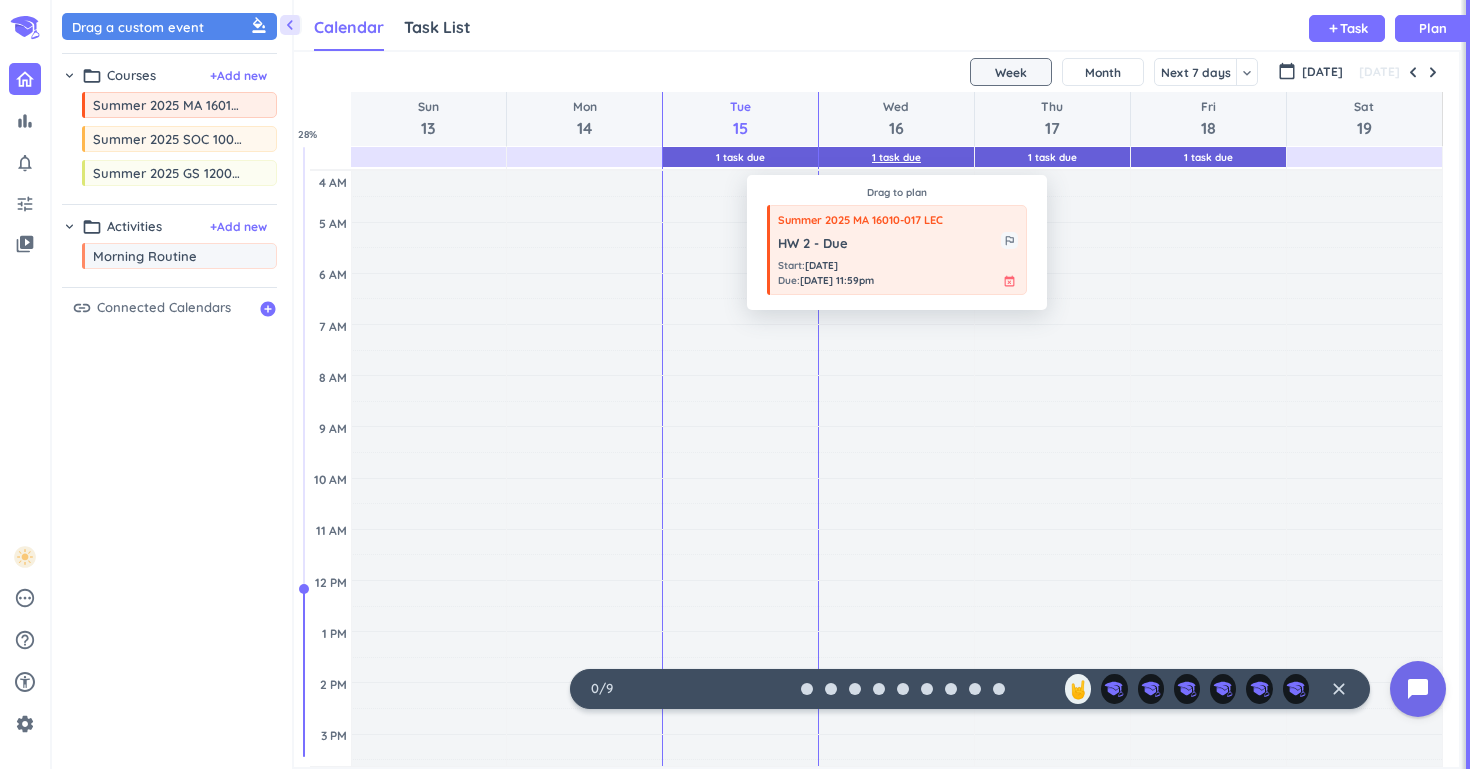 click on "1   Task   Due" at bounding box center [896, 157] 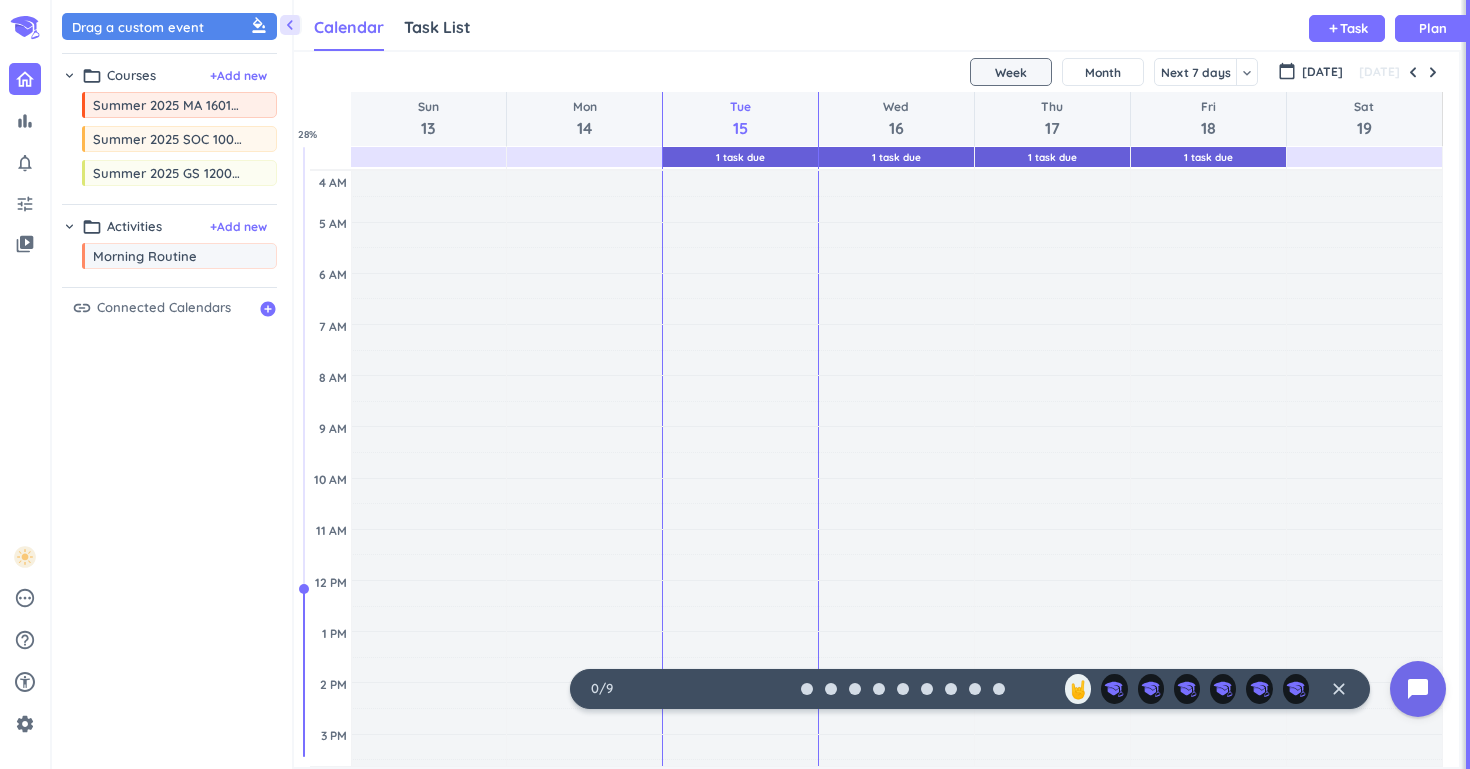 click on "Week Month Next 7 days keyboard_arrow_down" at bounding box center [1116, 72] 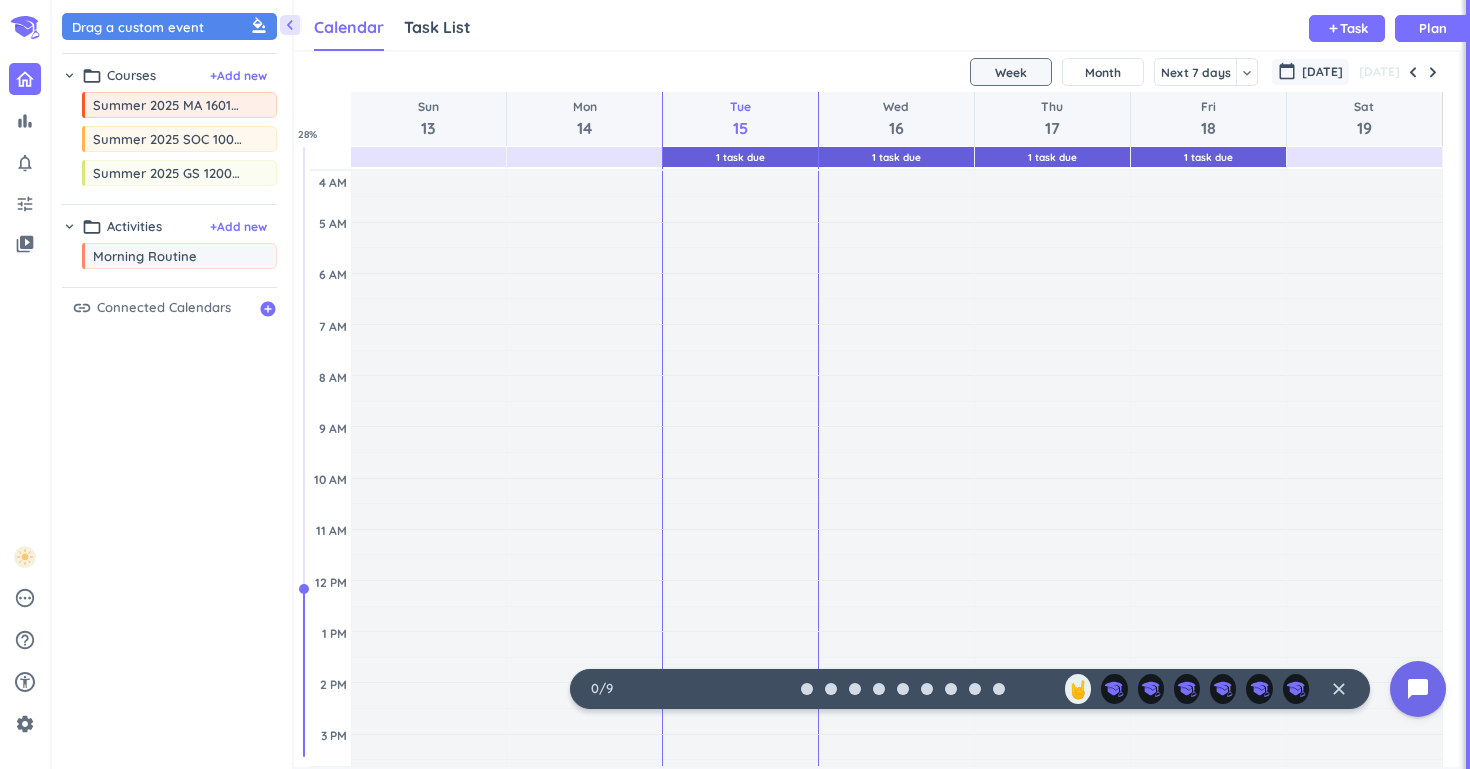 click on "calendar_today" at bounding box center [1287, 71] 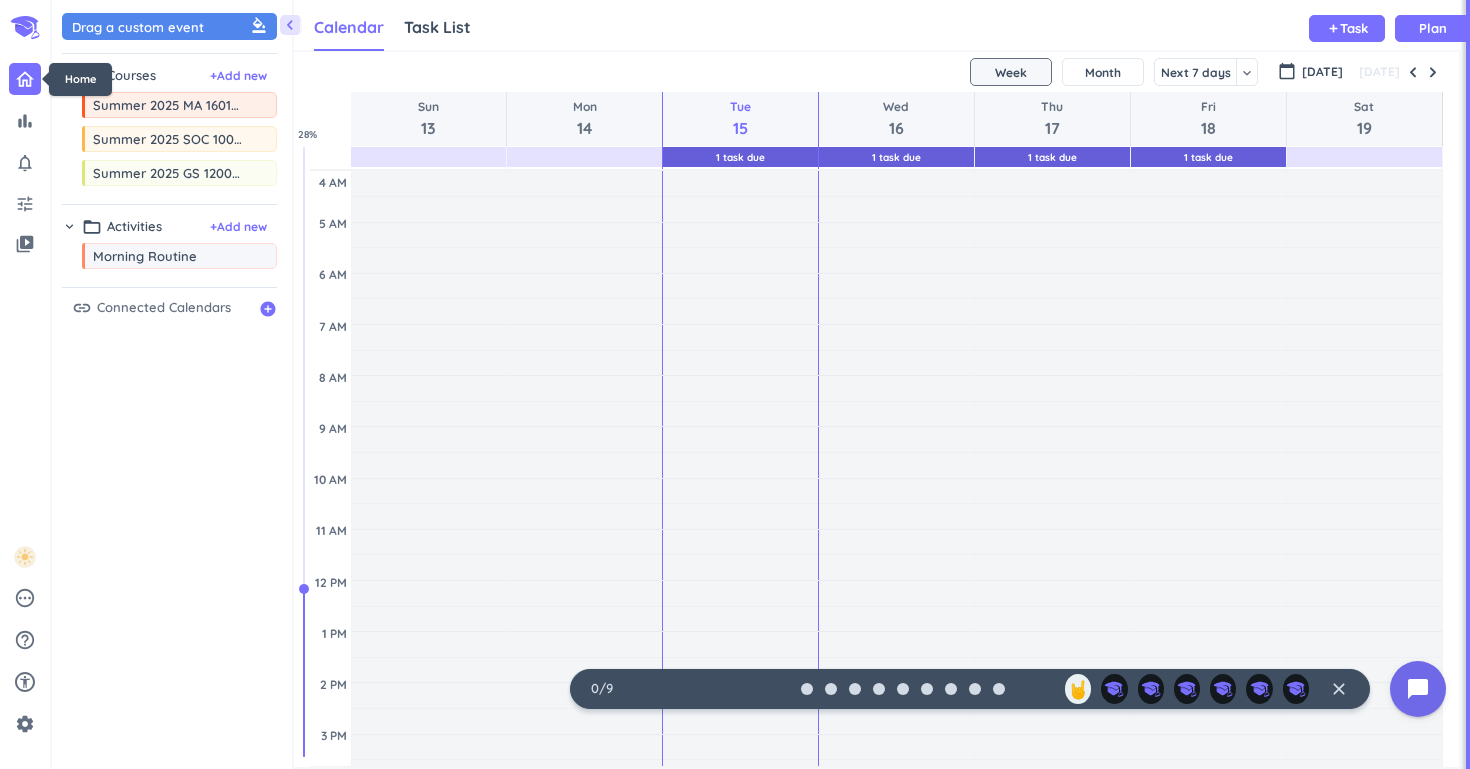 click 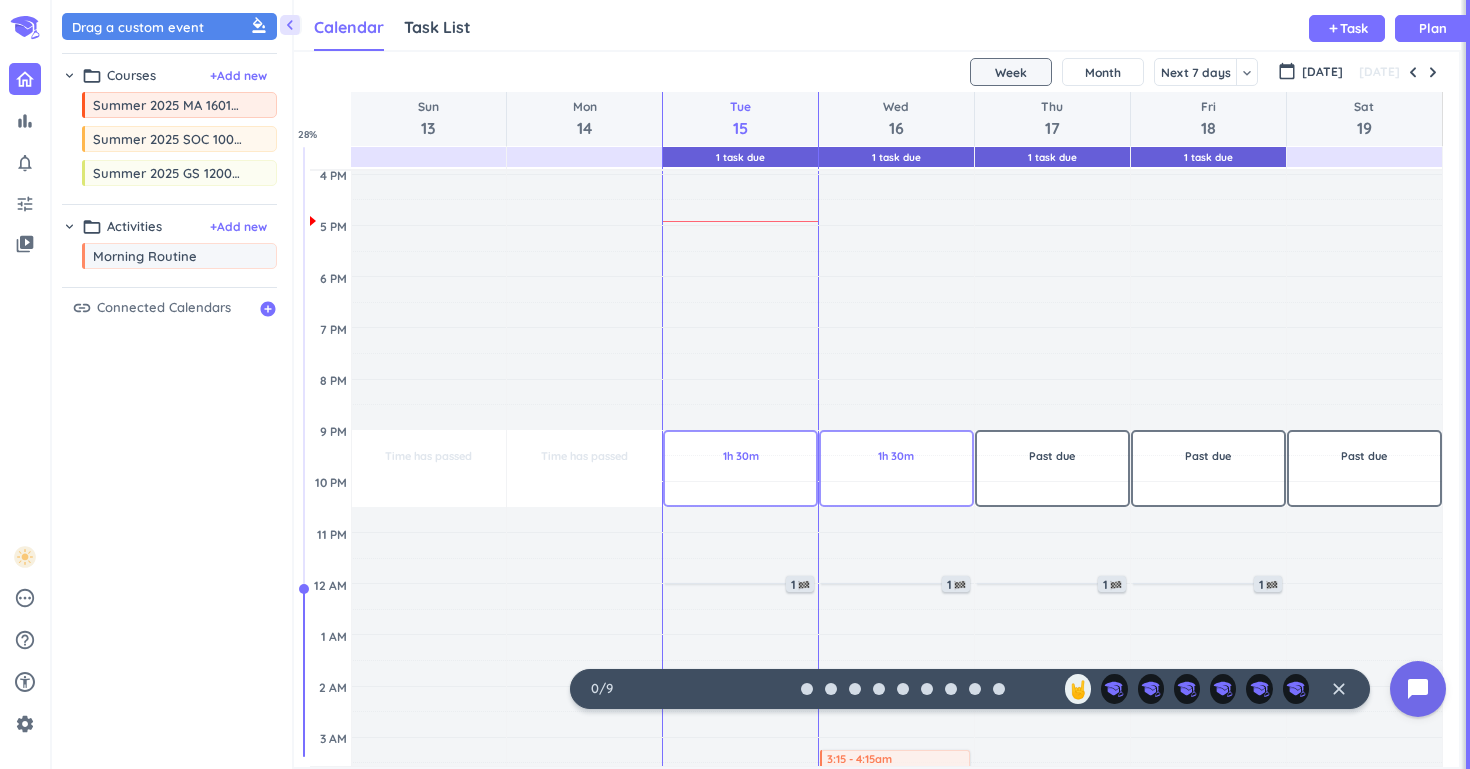 scroll, scrollTop: 634, scrollLeft: 0, axis: vertical 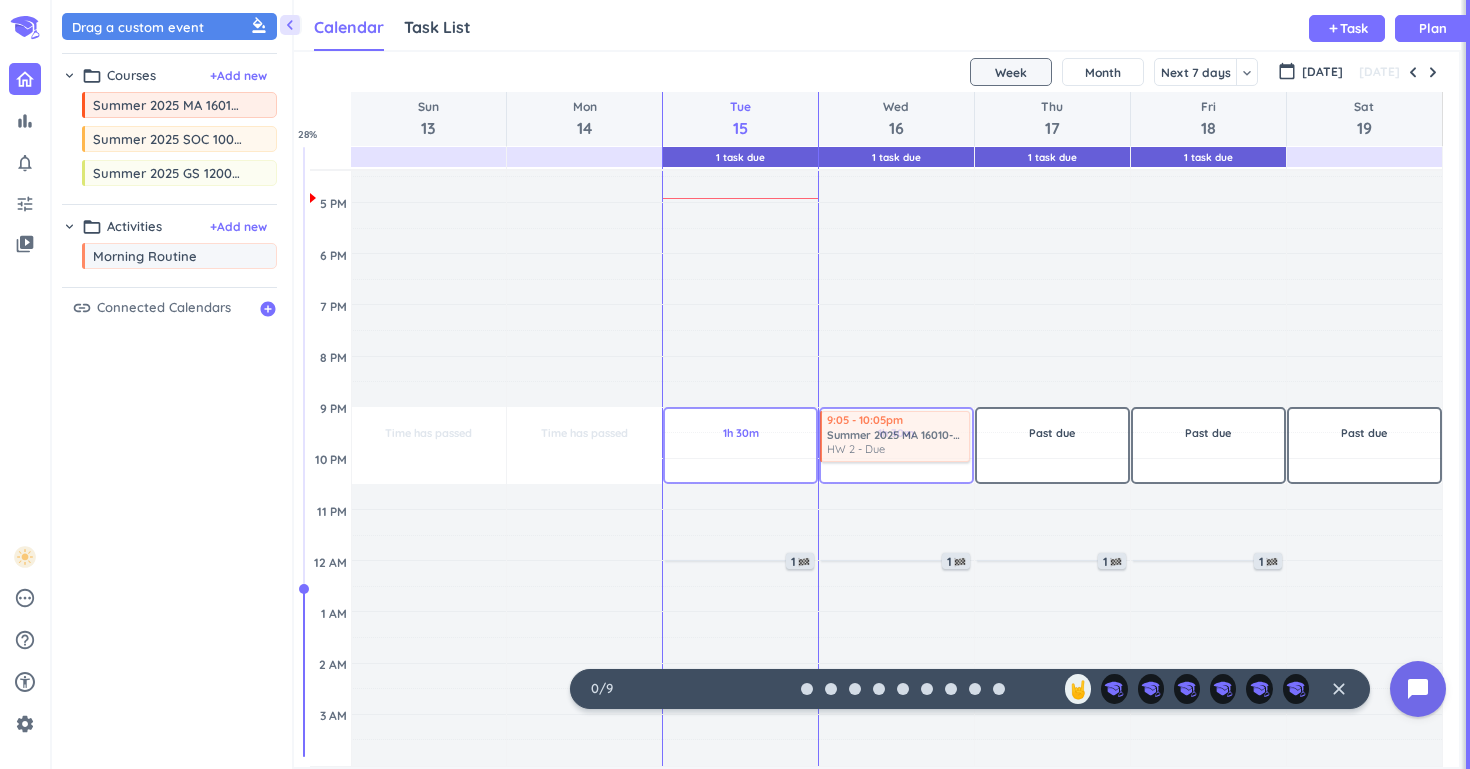 drag, startPoint x: 906, startPoint y: 260, endPoint x: 849, endPoint y: 415, distance: 165.14842 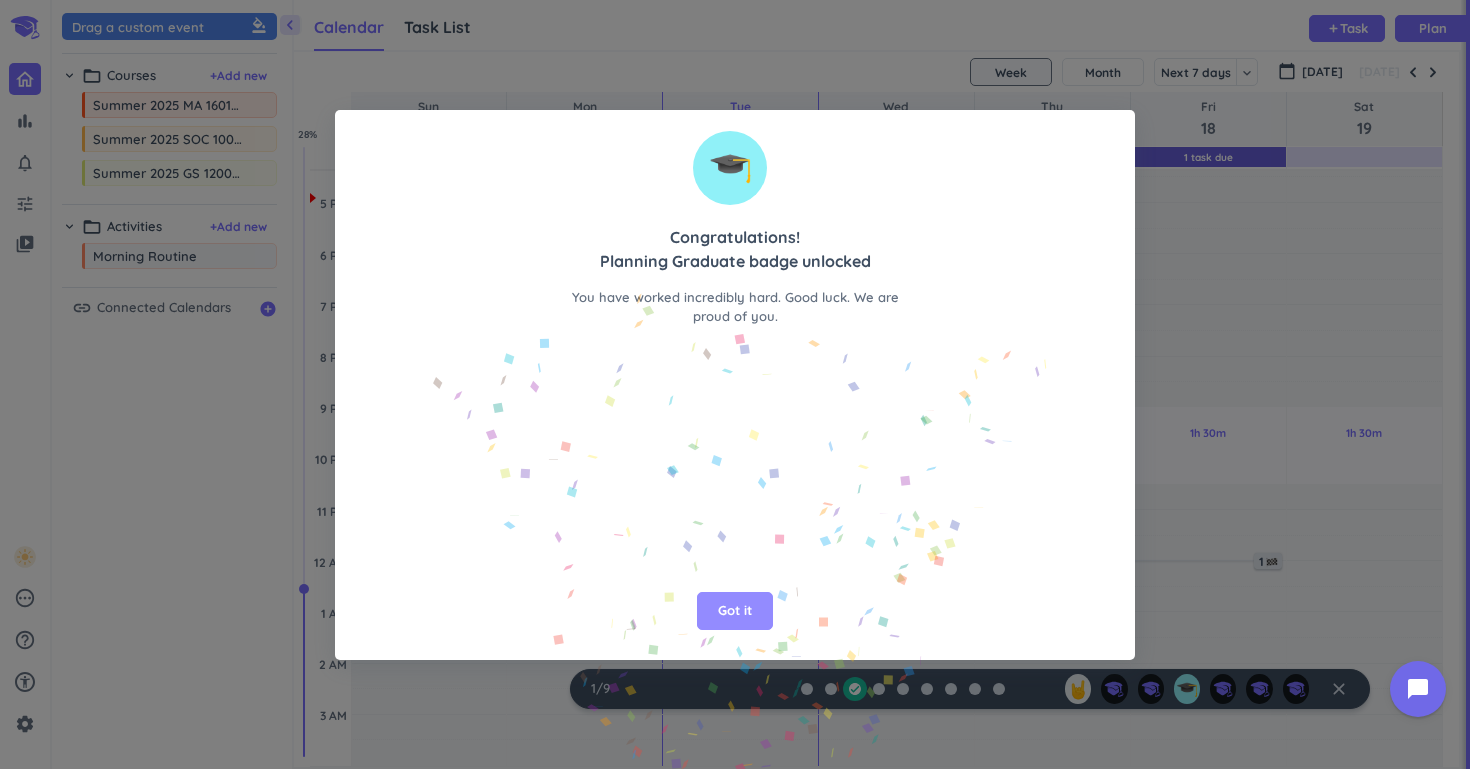 click on "Got it" at bounding box center (735, 611) 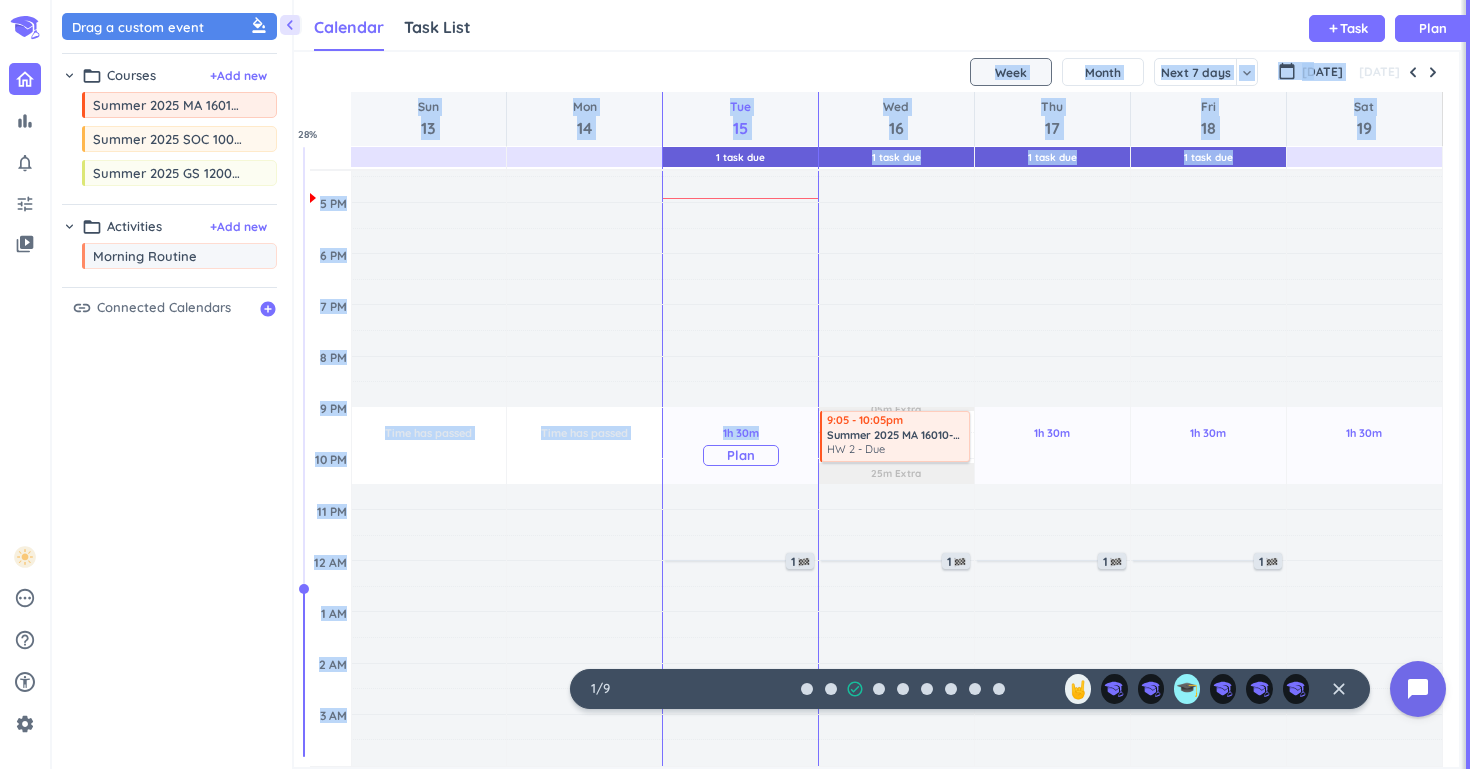 drag, startPoint x: 780, startPoint y: 150, endPoint x: 762, endPoint y: 423, distance: 273.59277 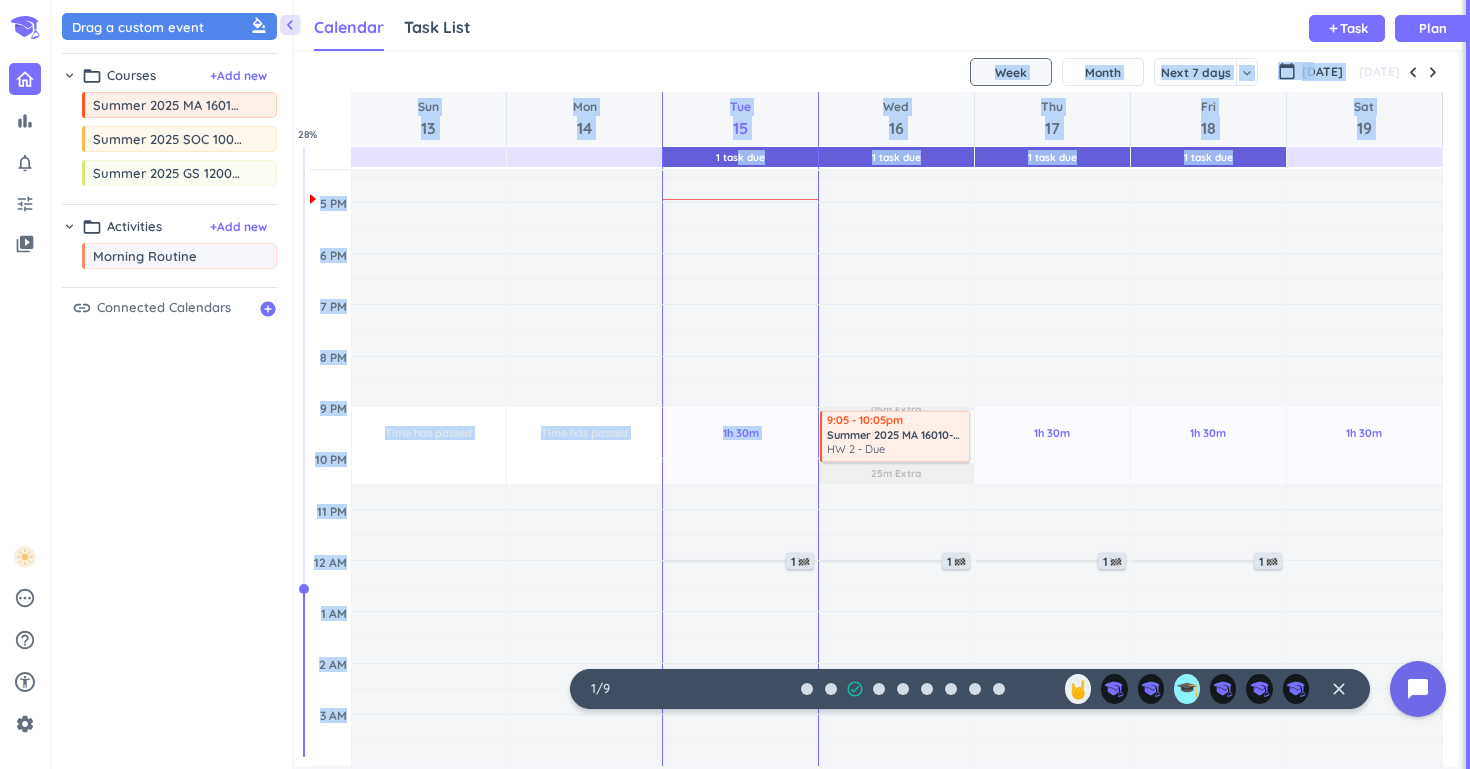 click on "1   Task   Due 1   Task   Due 1   Task   Due 1   Task   Due SHOVEL [DATE] - [DATE] Week Month Next 7 days keyboard_arrow_down Week keyboard_arrow_down calendar_today [DATE] [DATE] Sun 13 Mon 14 Tue 15 Wed 16 Thu 17 Fri 18 Sat 19 4 AM 5 AM 6 AM 7 AM 8 AM 9 AM 10 AM 11 AM 12 PM 1 PM 2 PM 3 PM 4 PM 5 PM 6 PM 7 PM 8 PM 9 PM 10 PM 11 PM 12 AM 1 AM 2 AM 3 AM Time has passed Past due Plan Adjust Awake Time Adjust Awake Time Time has passed Past due Plan Adjust Awake Time Adjust Awake Time 1h 30m Past due Plan Adjust Awake Time Adjust Awake Time 1  05m Extra 25m Extra Adjust Awake Time Adjust Awake Time 9:05 - 10:05pm Summer 2025 MA 16010-017 LEC HW 2 - Due more_vert 1  1h 30m Past due Plan Adjust Awake Time Adjust Awake Time 1  1h 30m Past due Plan Adjust Awake Time Adjust Awake Time 1  1h 30m Past due Plan Adjust Awake Time Adjust Awake Time 28 %" at bounding box center [876, 409] 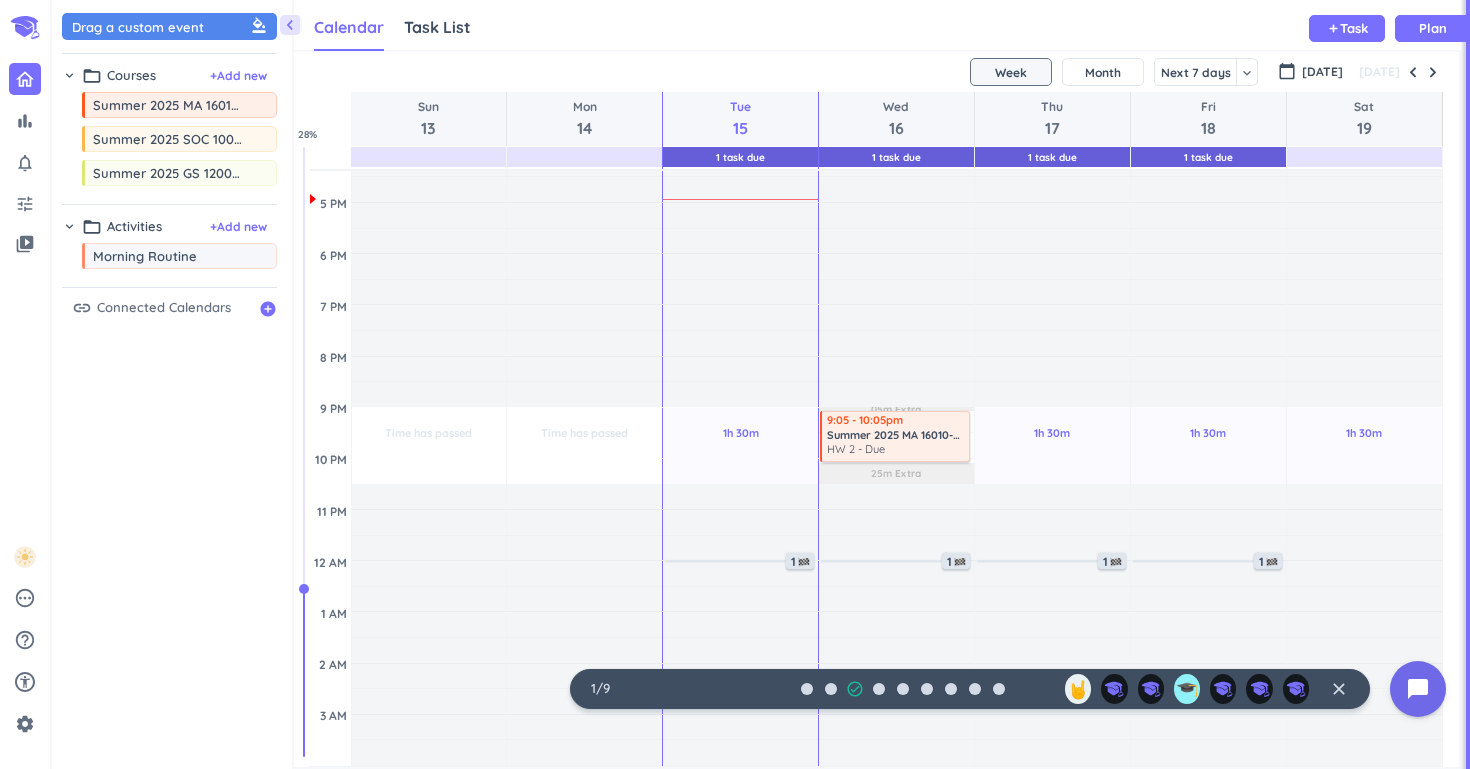 click on "Adjust Awake Time" at bounding box center [740, -28] 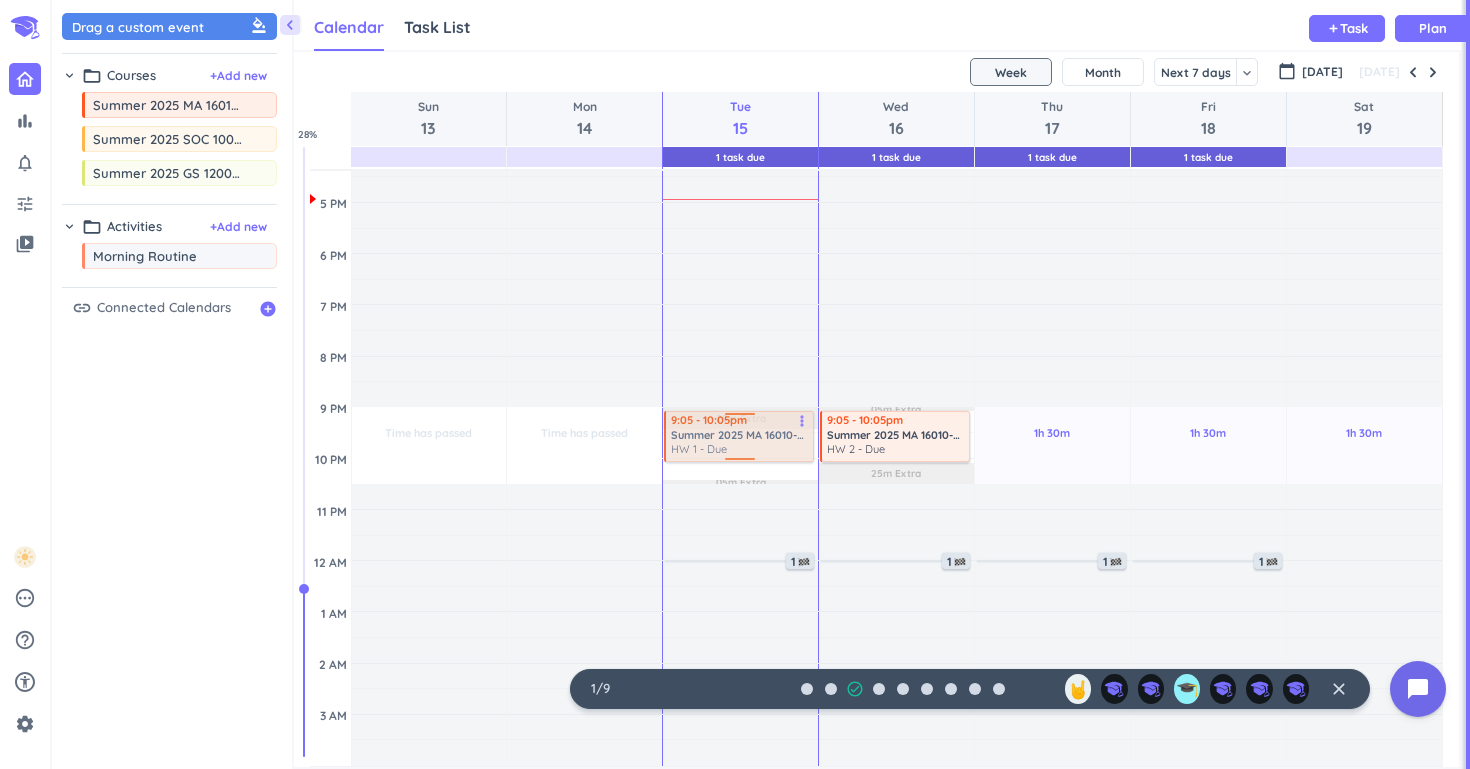 drag, startPoint x: 774, startPoint y: 444, endPoint x: 774, endPoint y: 424, distance: 20 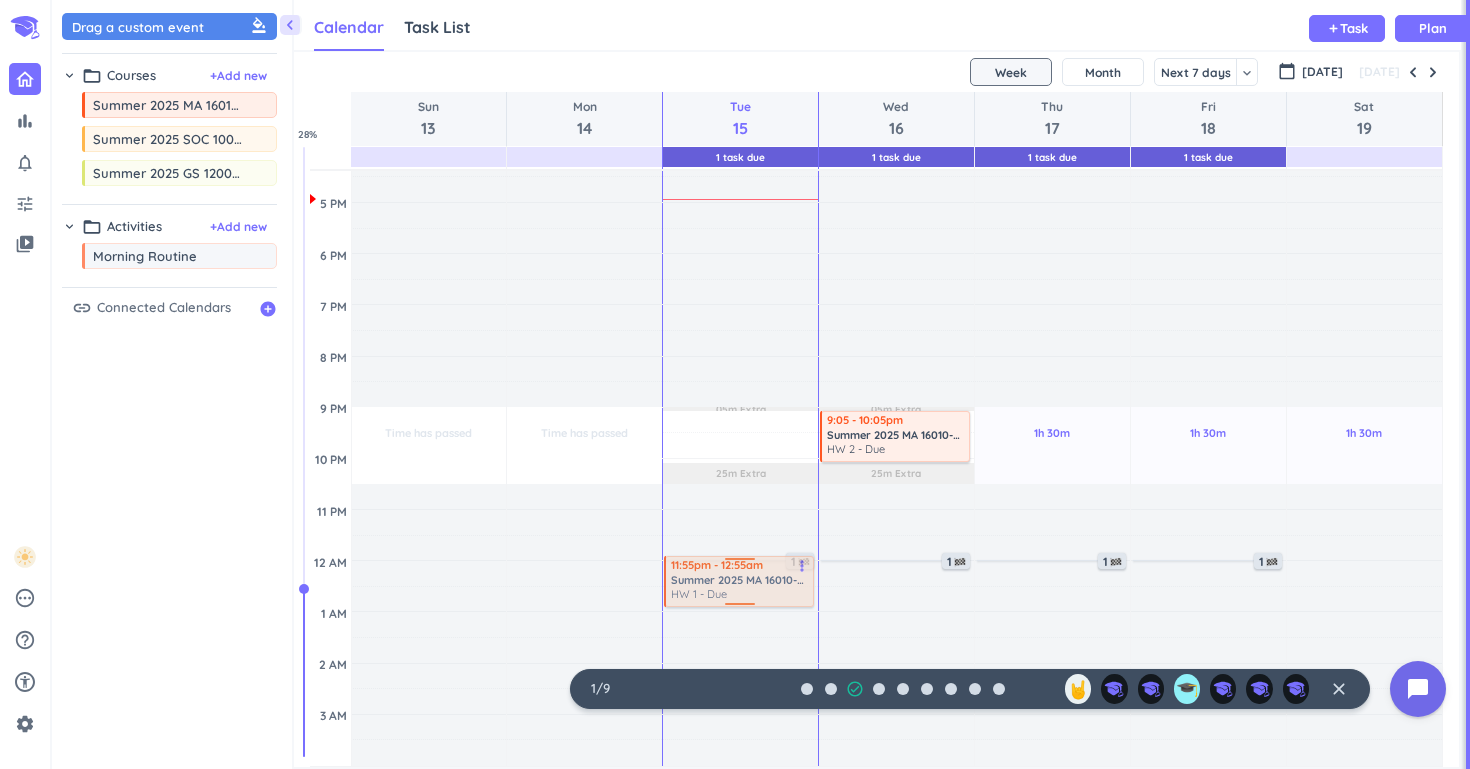 drag, startPoint x: 774, startPoint y: 424, endPoint x: 741, endPoint y: 568, distance: 147.73286 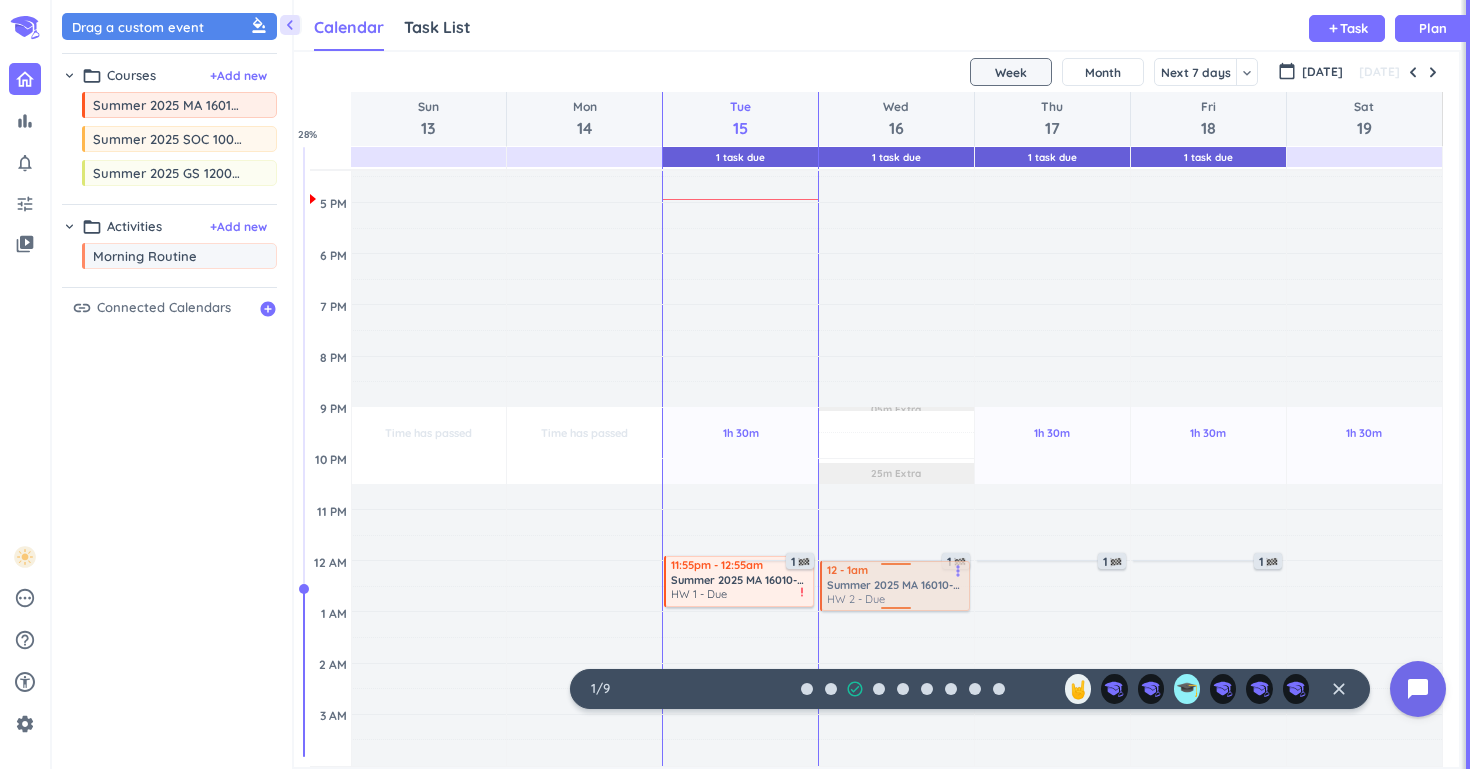 drag, startPoint x: 882, startPoint y: 431, endPoint x: 883, endPoint y: 588, distance: 157.00319 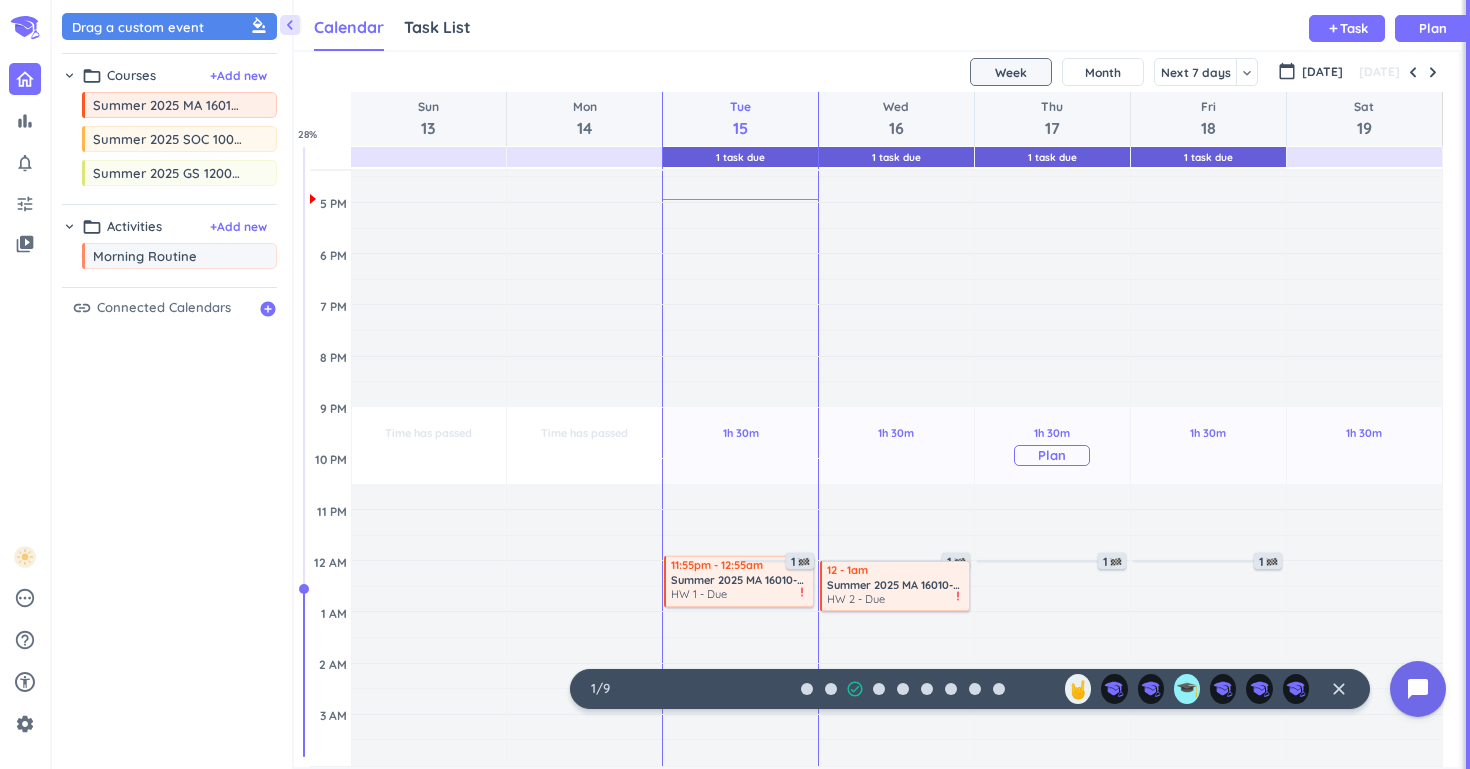 click on "1h 30m Past due Plan" at bounding box center (1052, 445) 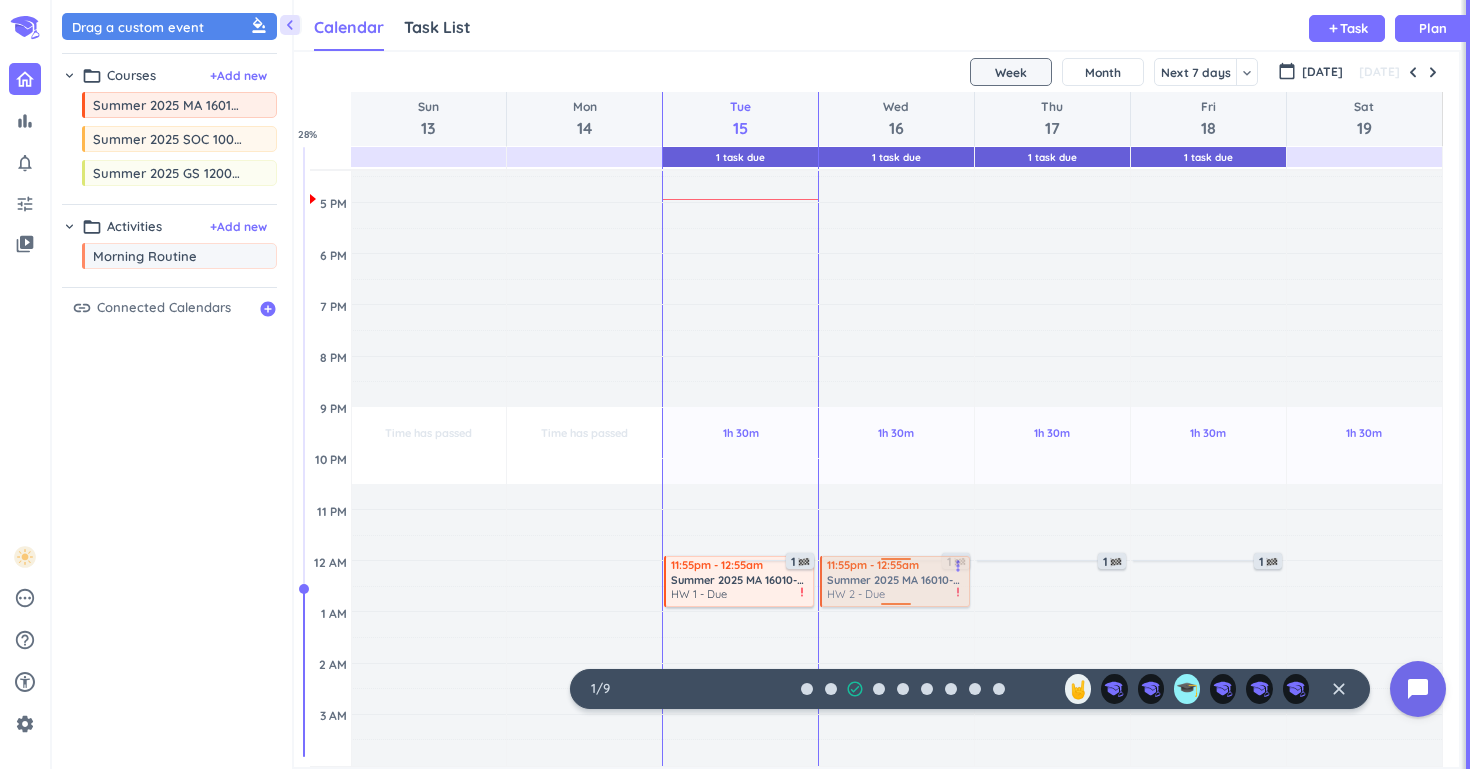 click on "1h 30m Past due Plan Adjust Awake Time Adjust Awake Time 1  12 - 1am Summer 2025 MA 16010-017 LEC HW 2 - Due more_vert priority_high 11:55pm - 12:55am Summer 2025 MA 16010-017 LEC HW 2 - Due more_vert priority_high" at bounding box center [896, 151] 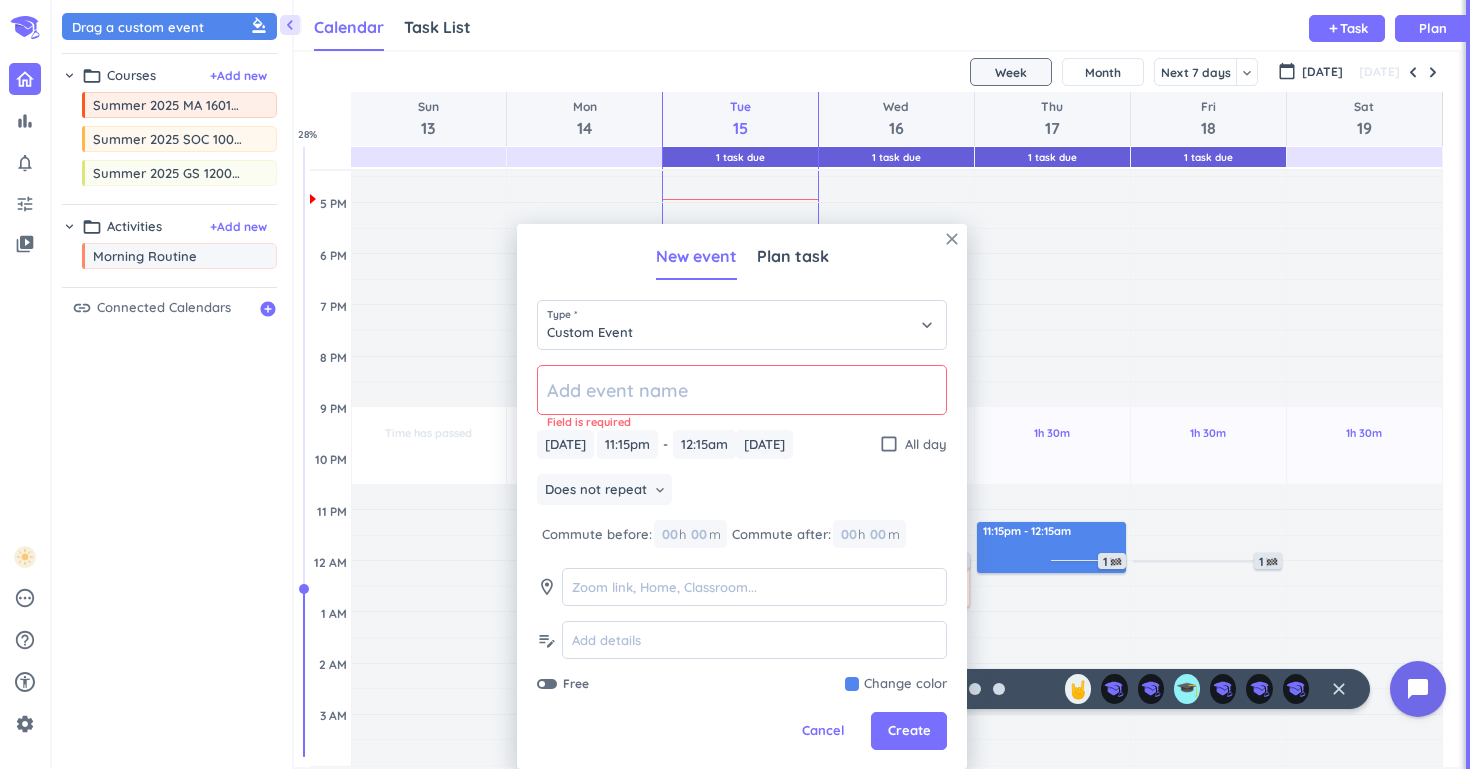 click on "close" at bounding box center (952, 239) 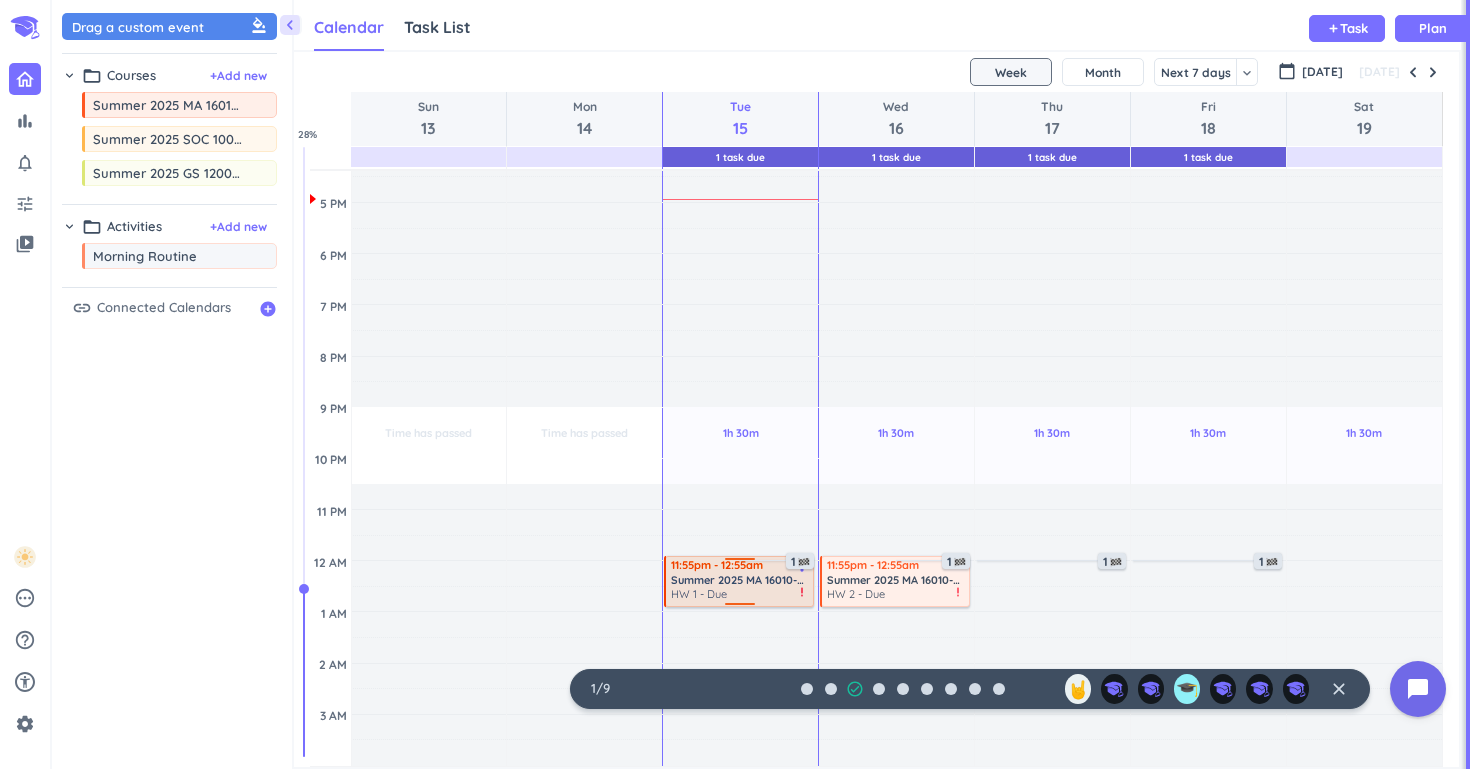 click on "HW 1 - Due" at bounding box center (740, 594) 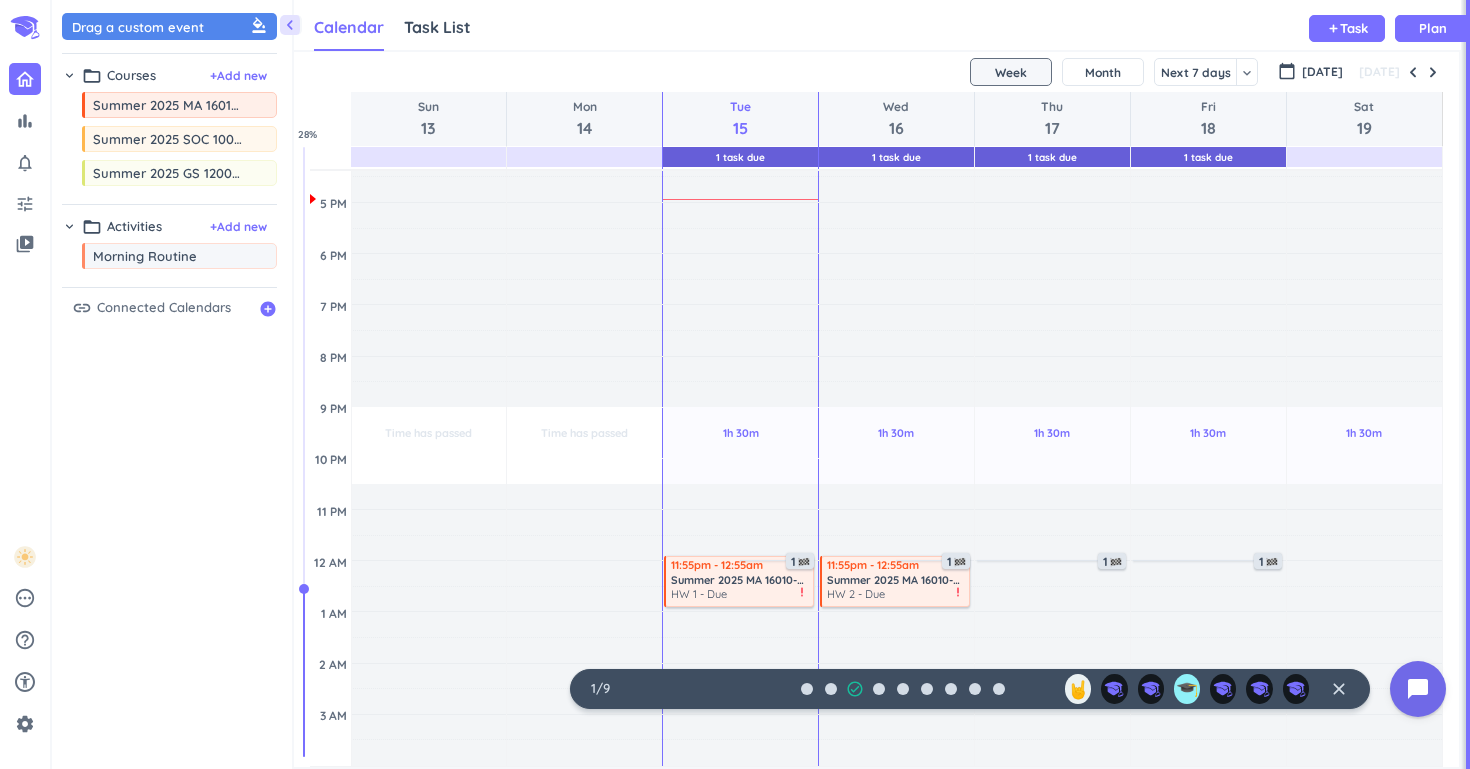 click on "Adjust Awake Time" at bounding box center [1052, -28] 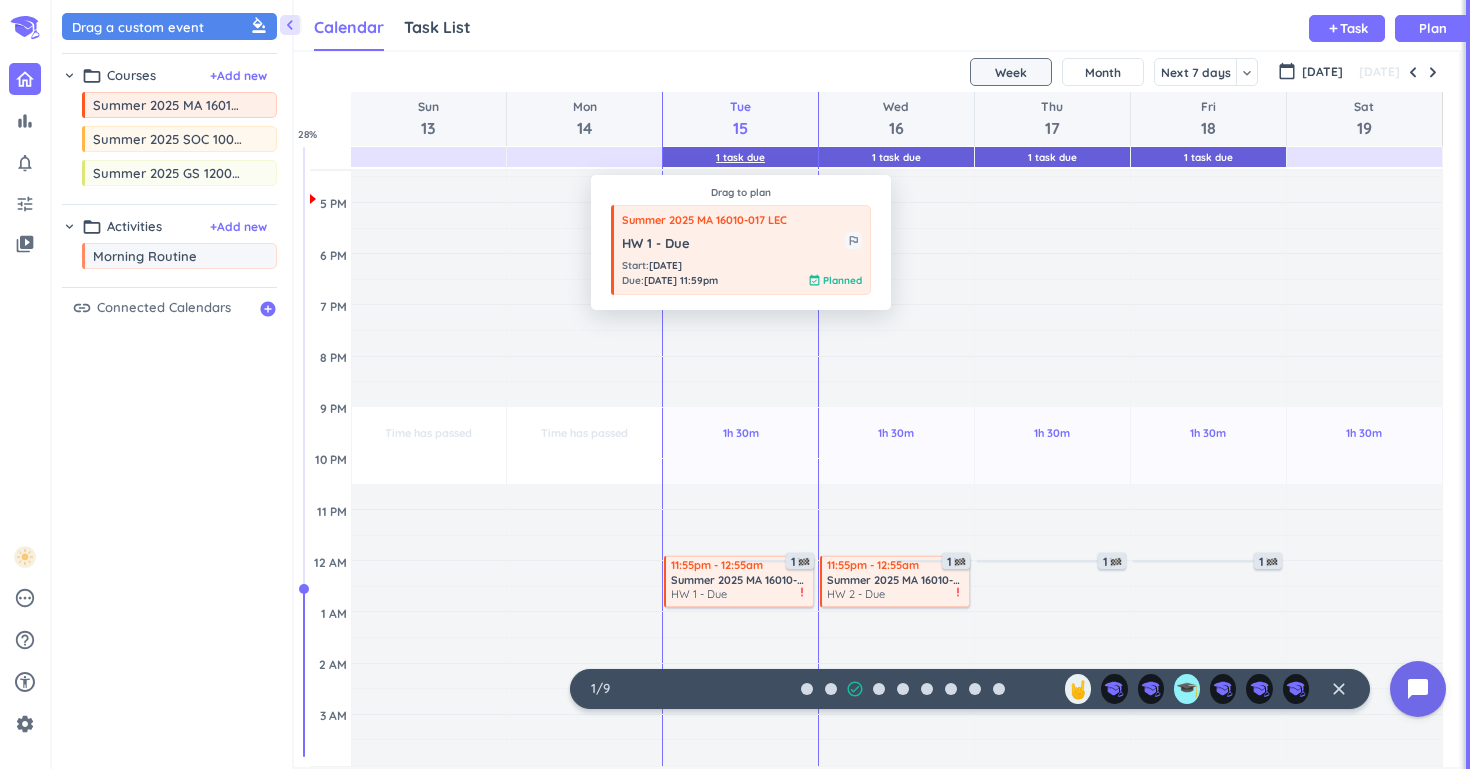 click on "1   Task   Due" at bounding box center (740, 157) 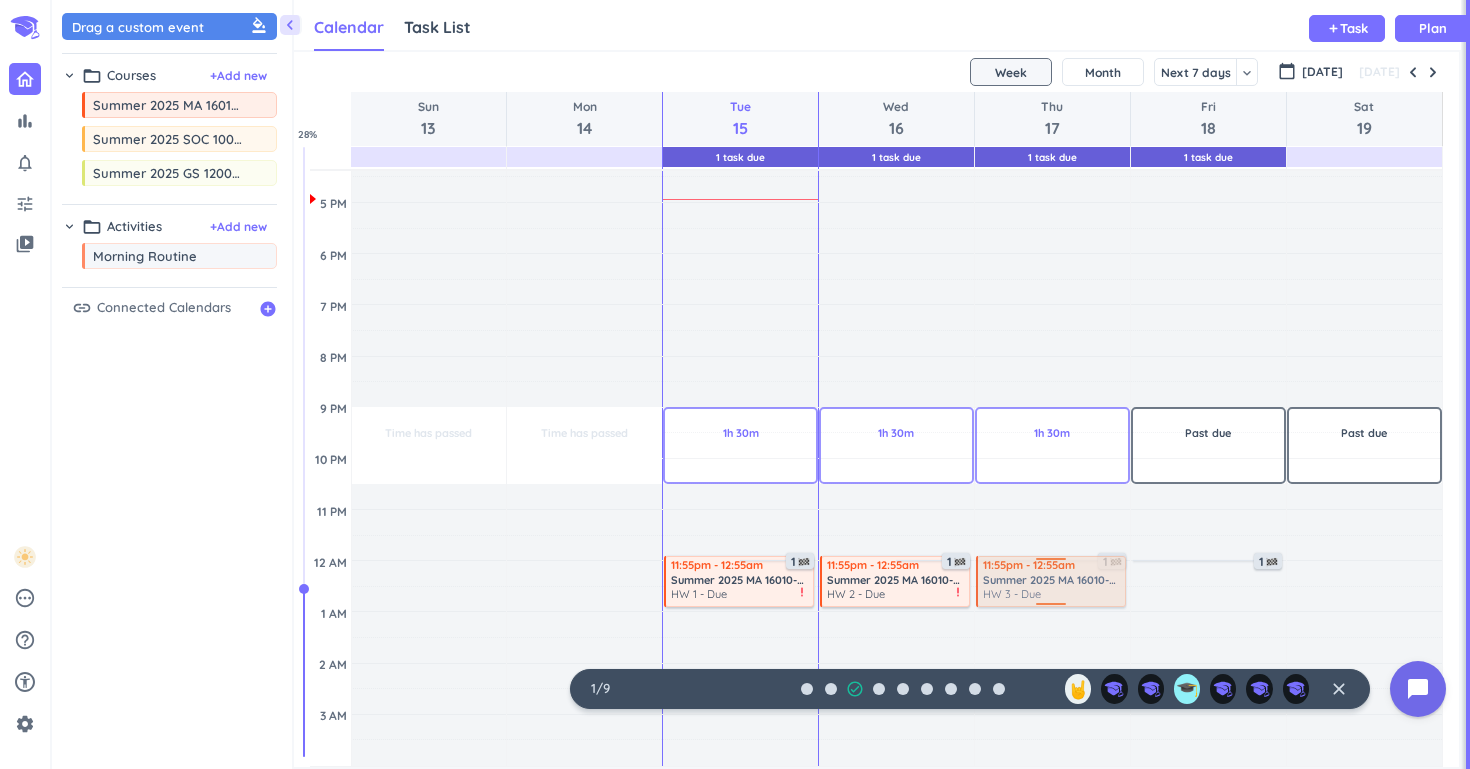 drag, startPoint x: 1039, startPoint y: 339, endPoint x: 1008, endPoint y: 560, distance: 223.16362 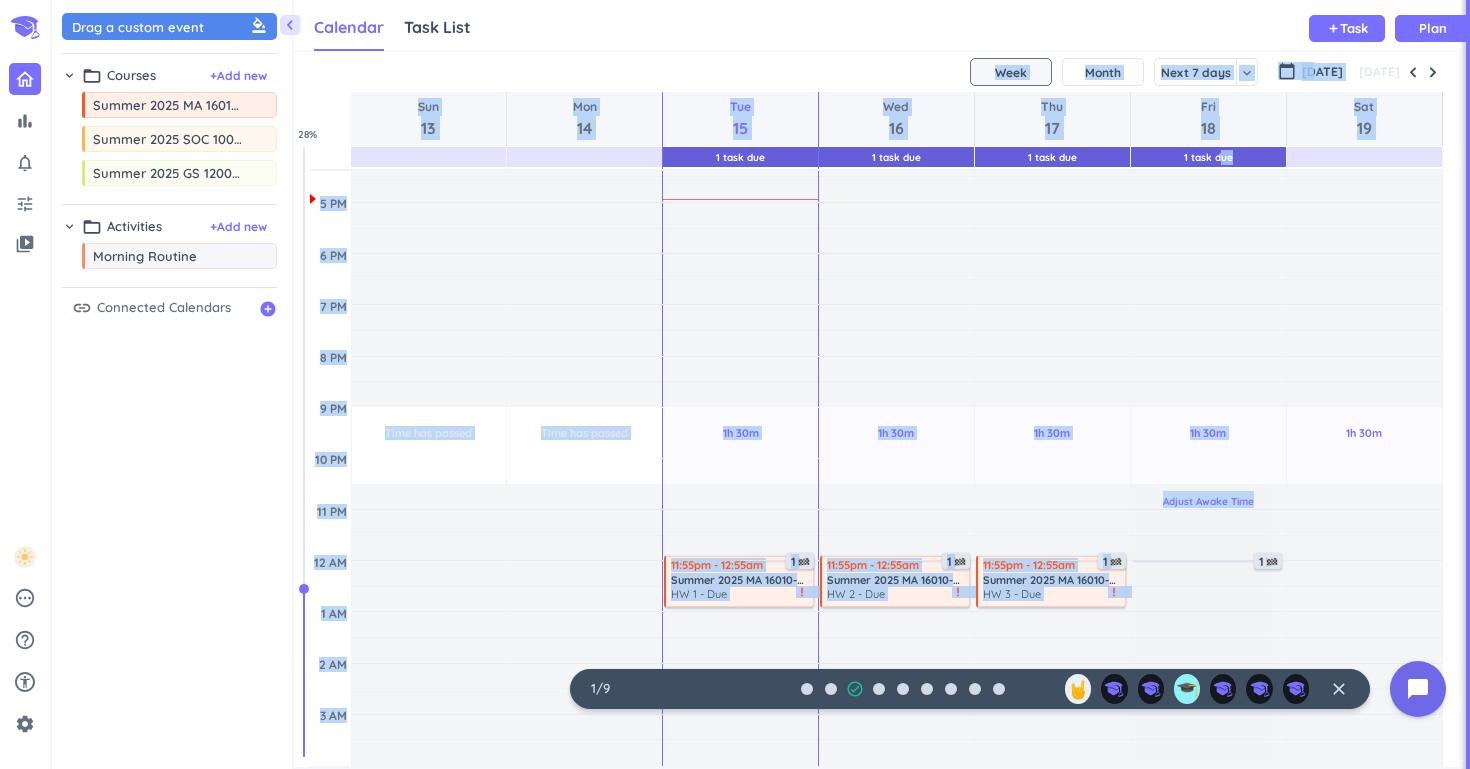 drag, startPoint x: 1223, startPoint y: 156, endPoint x: 1225, endPoint y: 547, distance: 391.00513 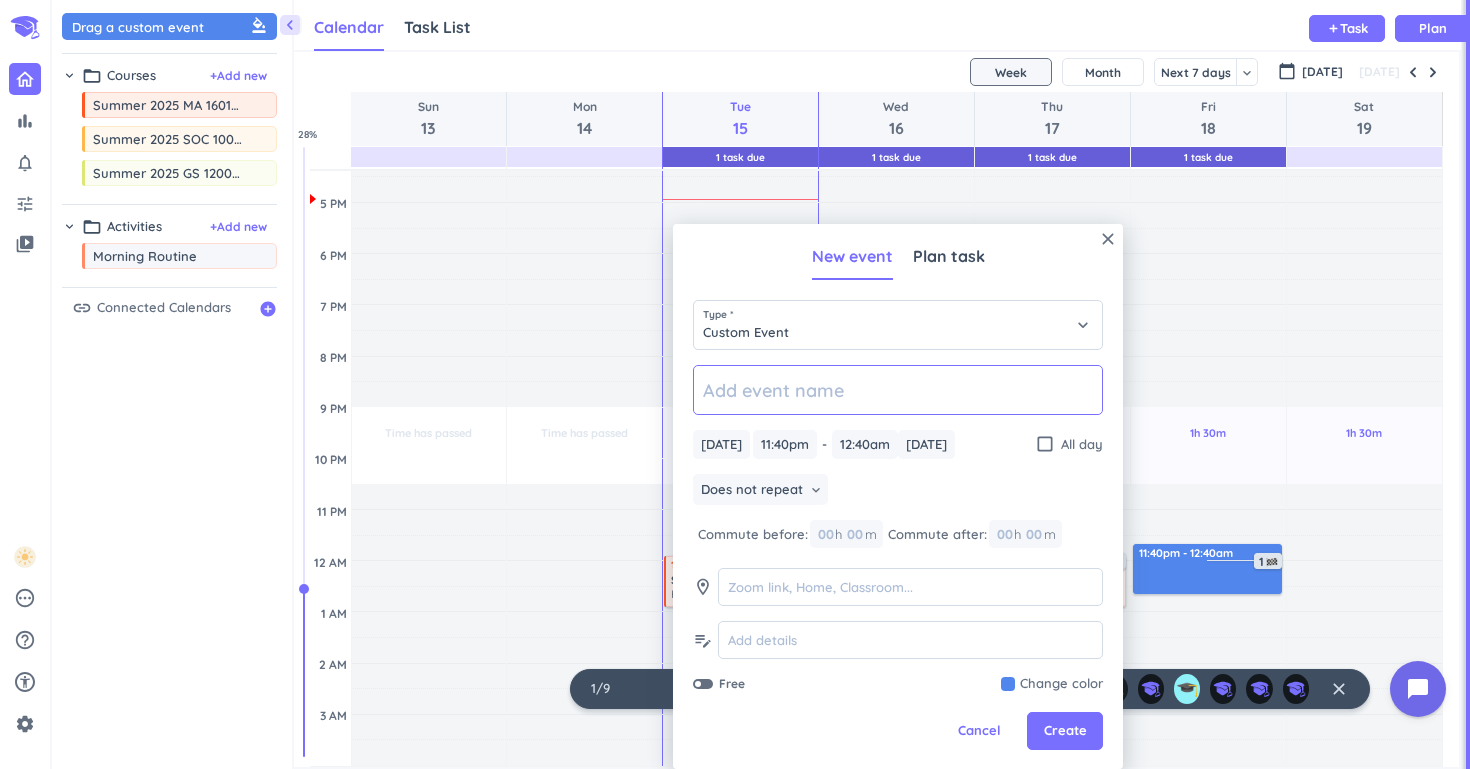 click on "Adjust Awake Time" at bounding box center (1208, -28) 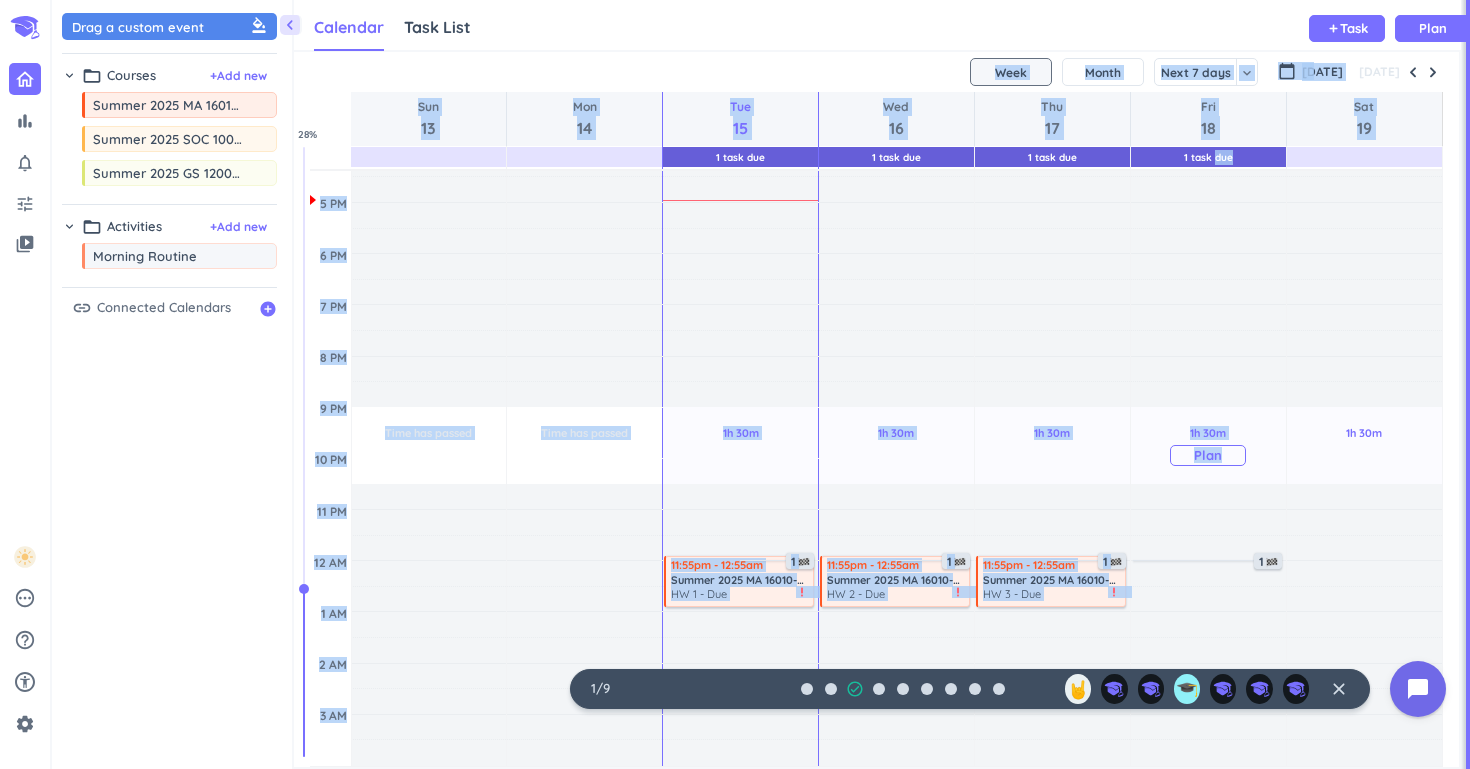 drag, startPoint x: 1217, startPoint y: 157, endPoint x: 1260, endPoint y: 422, distance: 268.466 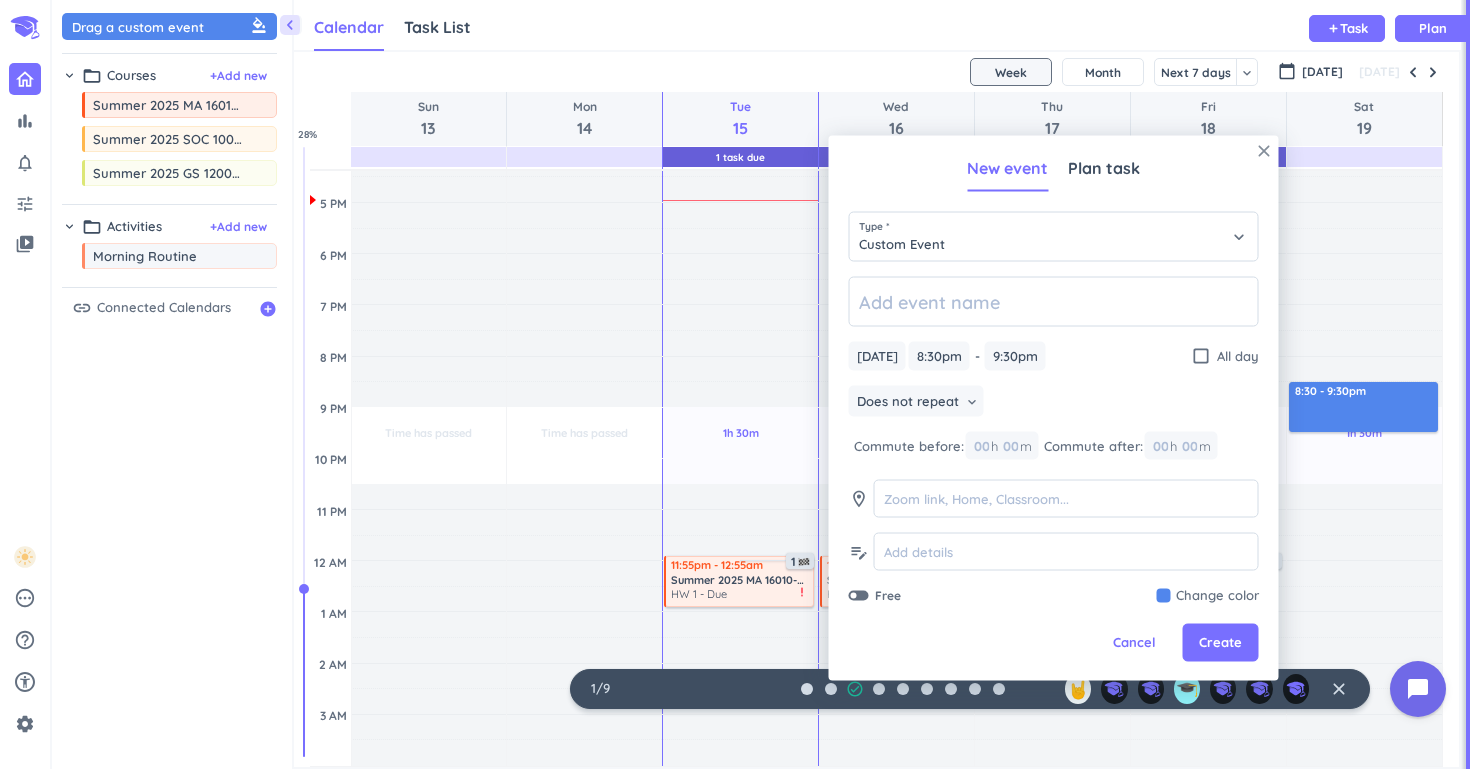 click on "close" at bounding box center [1264, 151] 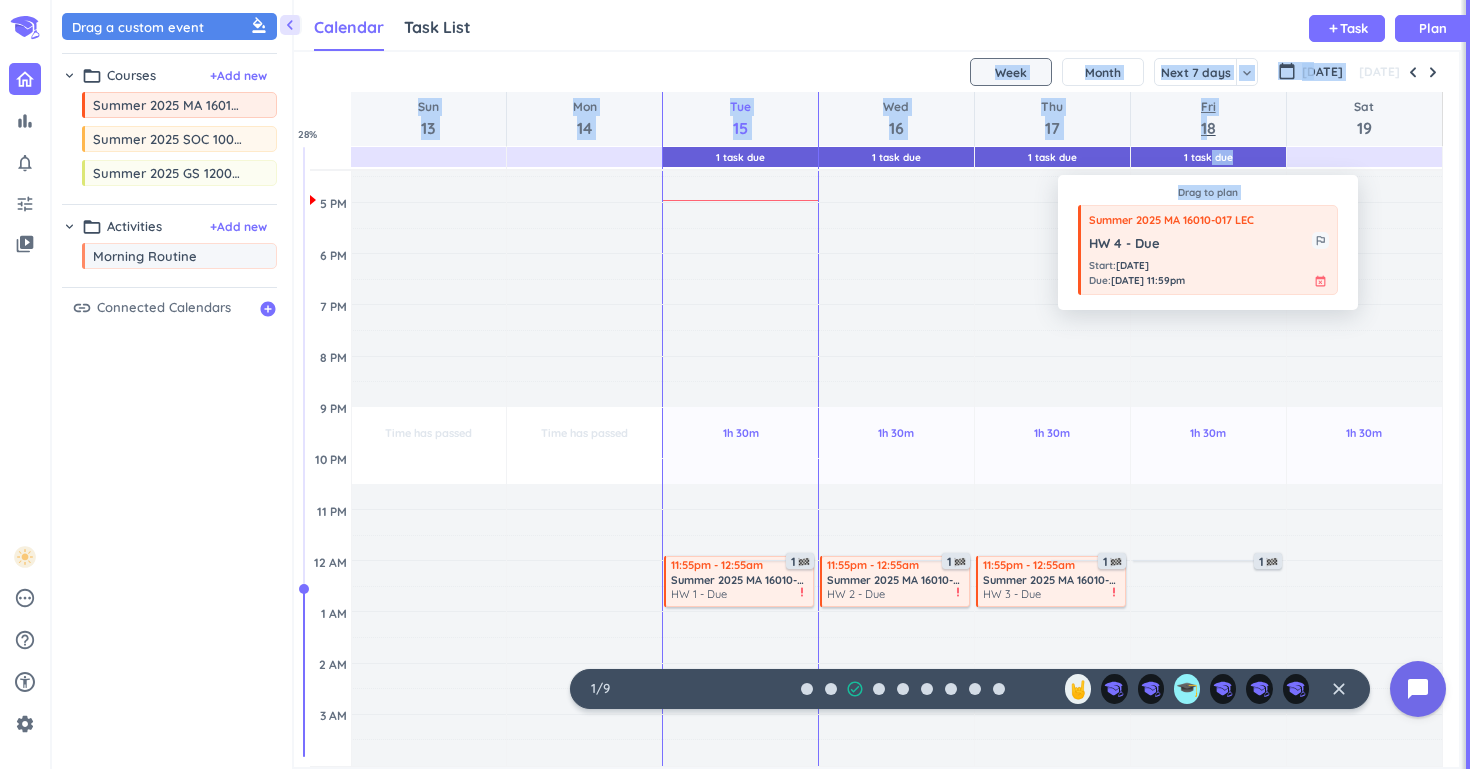 drag, startPoint x: 1211, startPoint y: 153, endPoint x: 1209, endPoint y: 129, distance: 24.083189 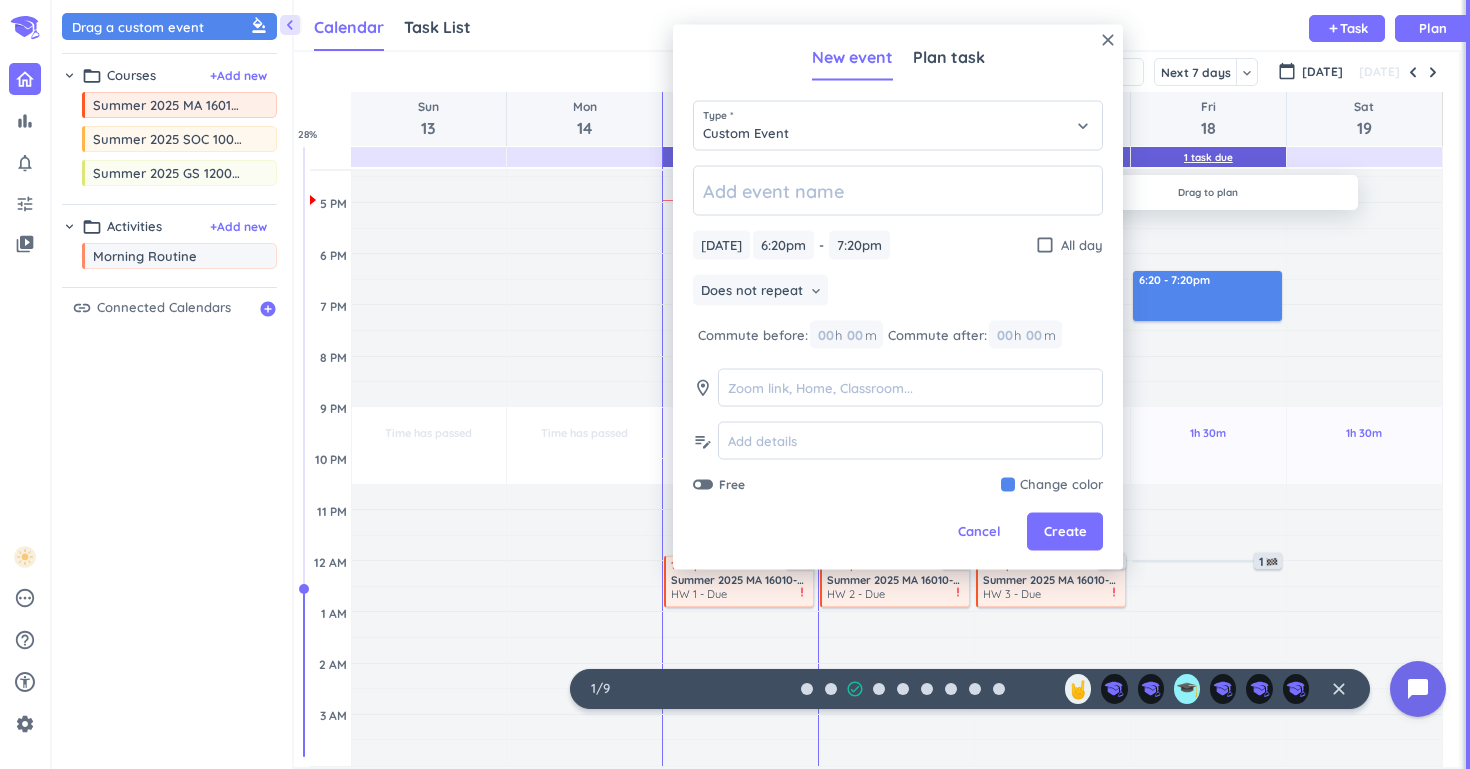 click on "1   Task   Due" at bounding box center [1208, 157] 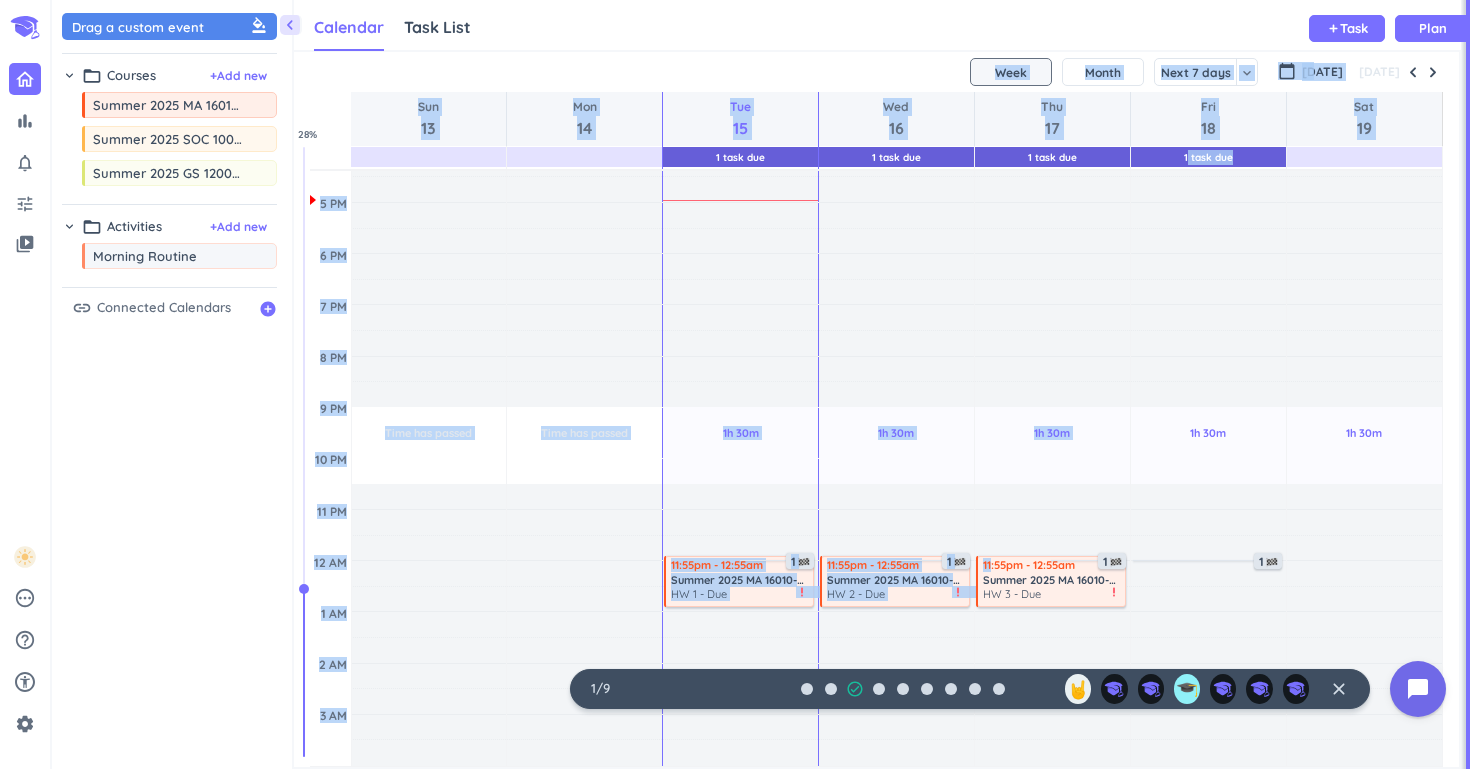 drag, startPoint x: 1188, startPoint y: 157, endPoint x: 1056, endPoint y: 218, distance: 145.41321 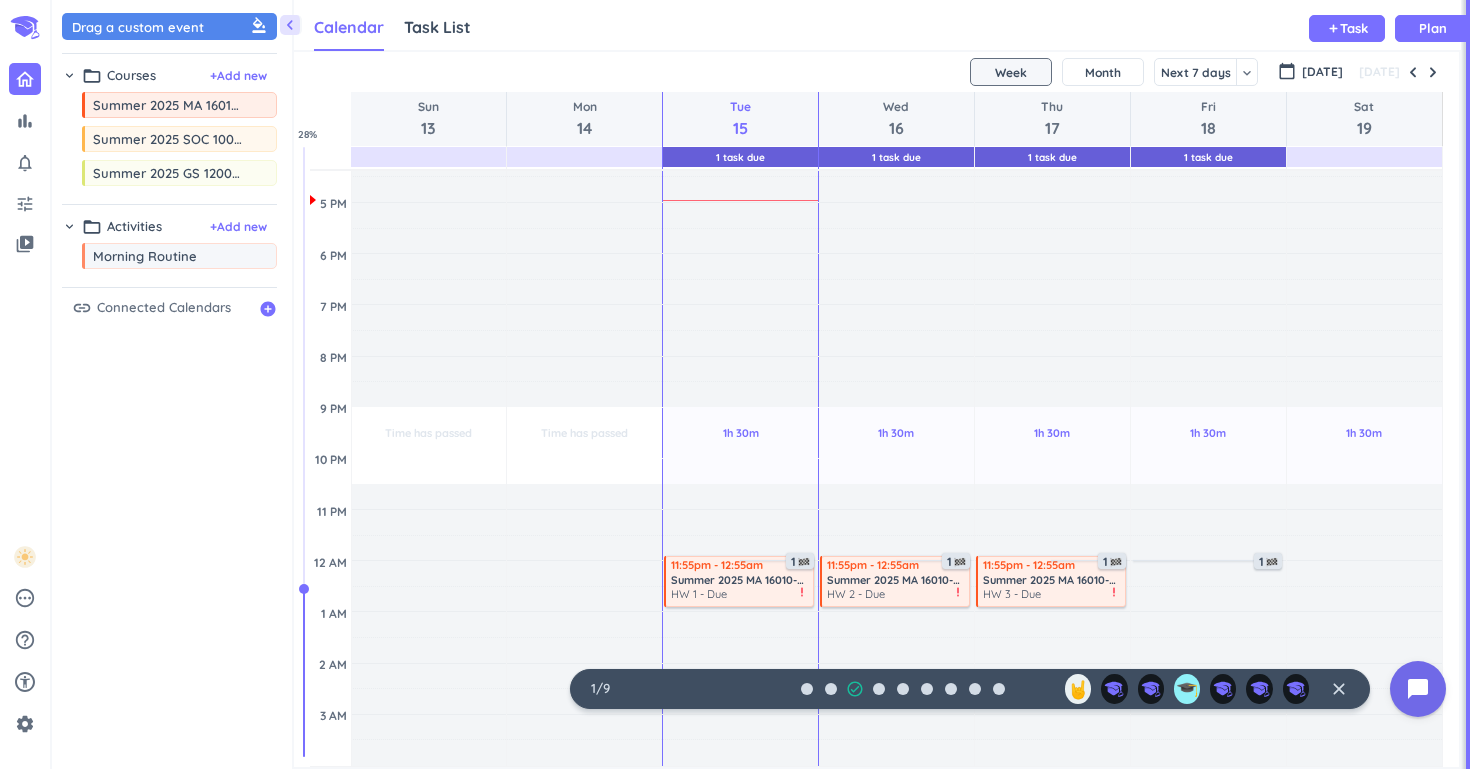 click at bounding box center (876, 158) 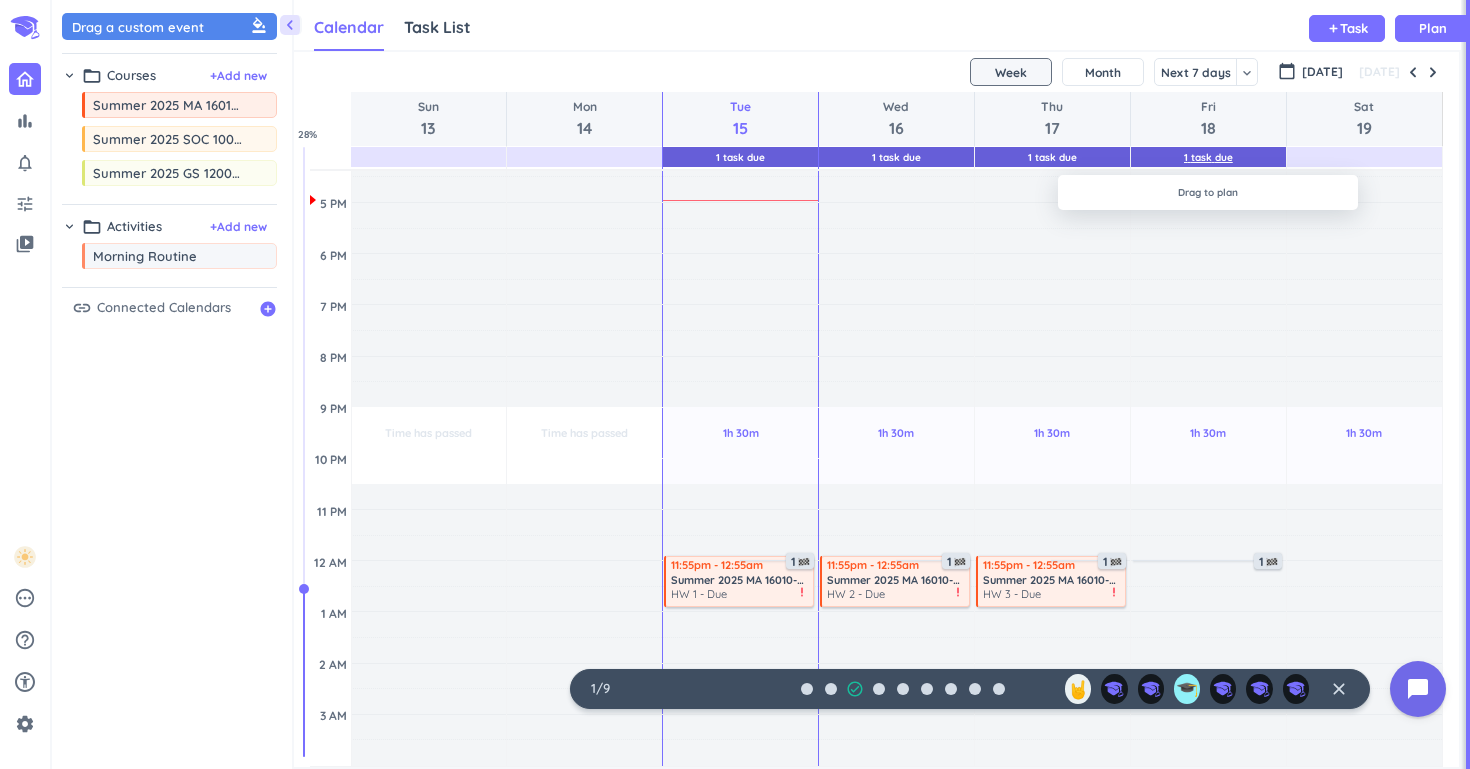 click on "1   Task   Due" at bounding box center [1208, 157] 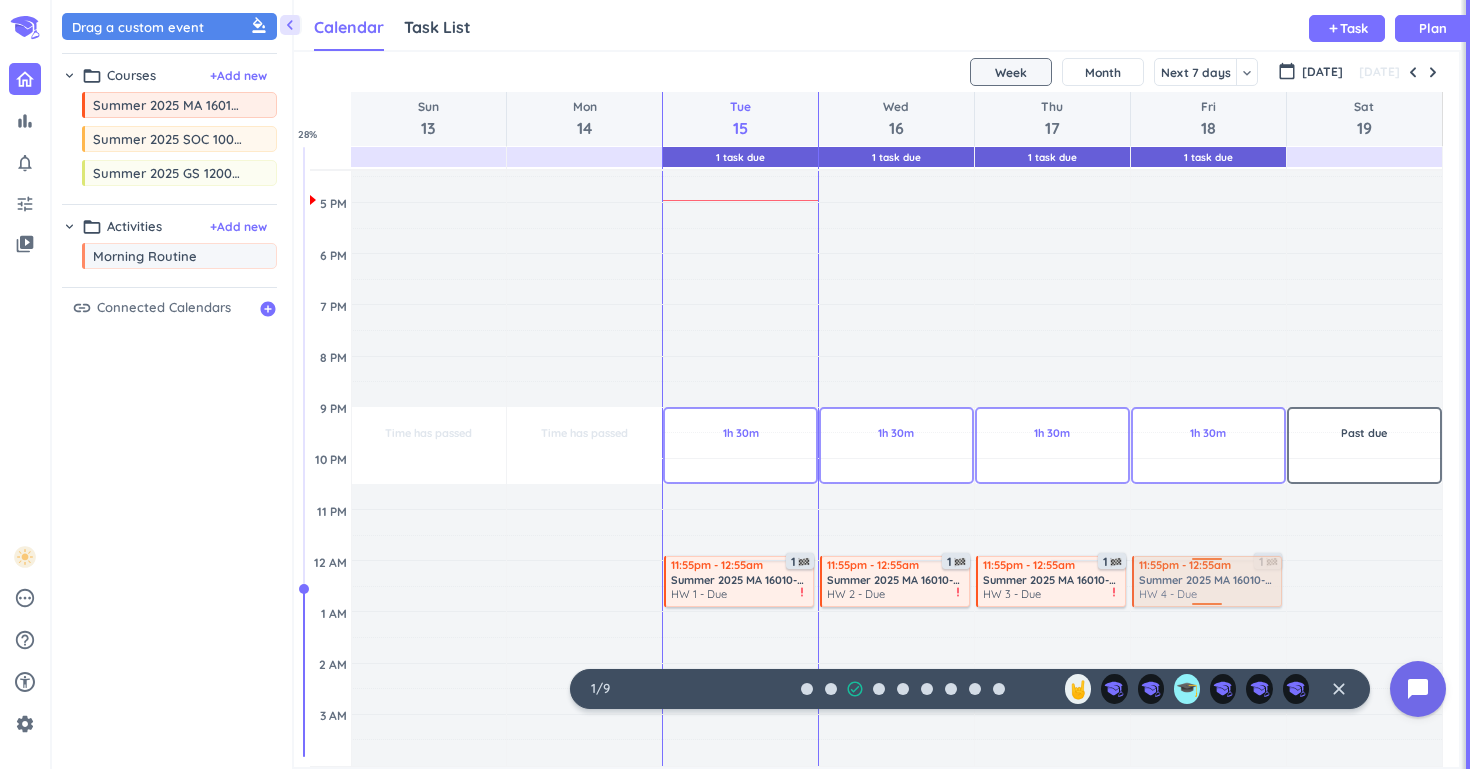 drag, startPoint x: 1176, startPoint y: 251, endPoint x: 1188, endPoint y: 560, distance: 309.2329 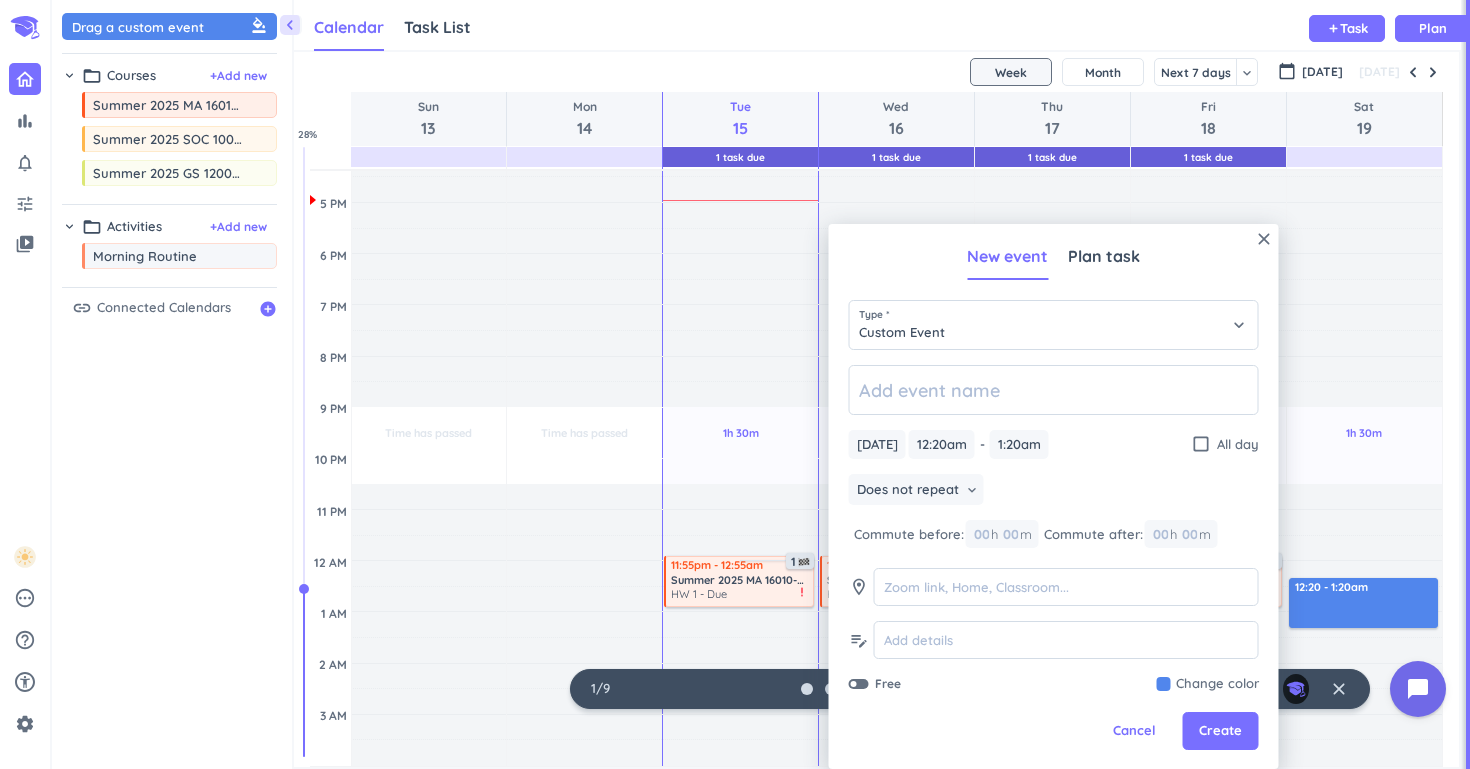 click on "Adjust Awake Time" at bounding box center [1052, -28] 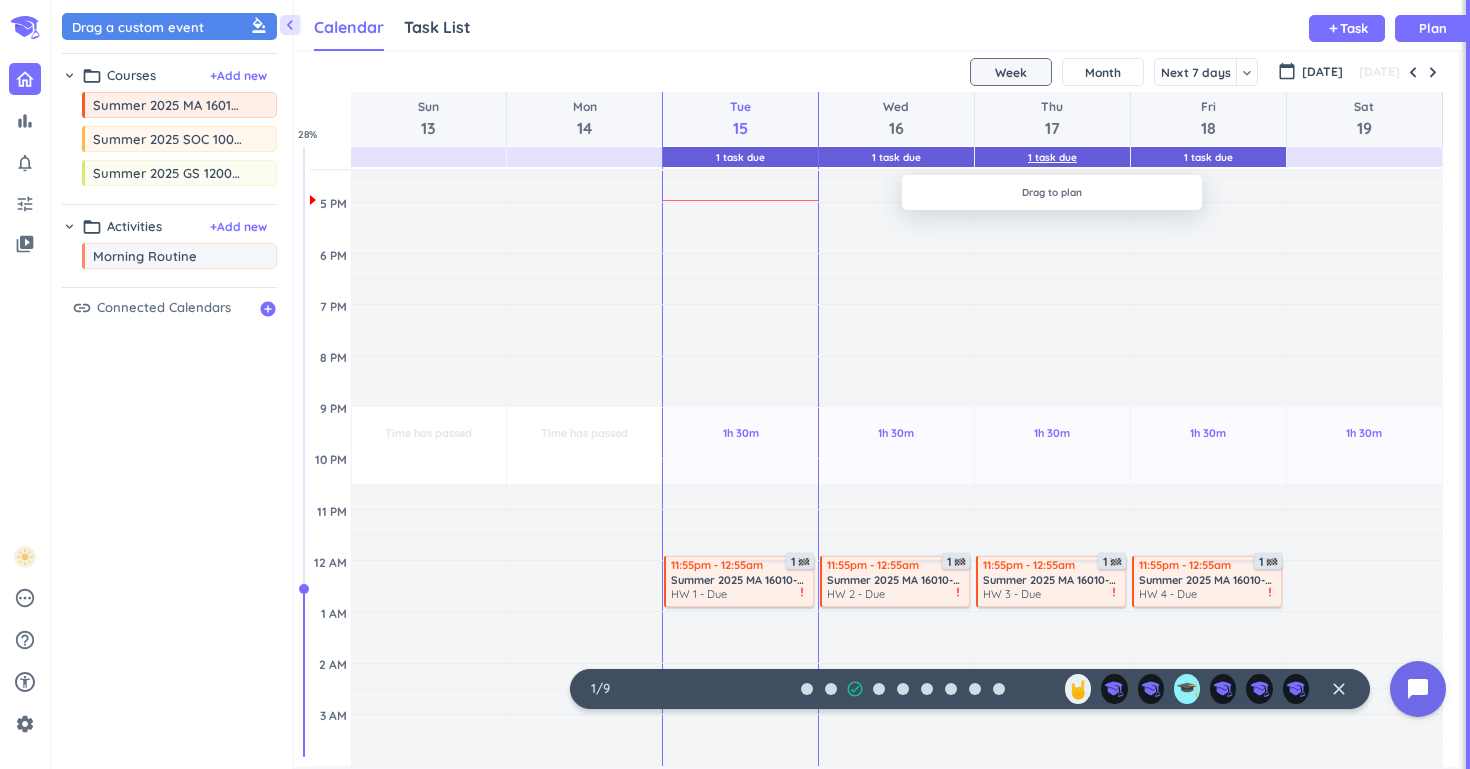 click on "1   Task   Due" at bounding box center [1052, 157] 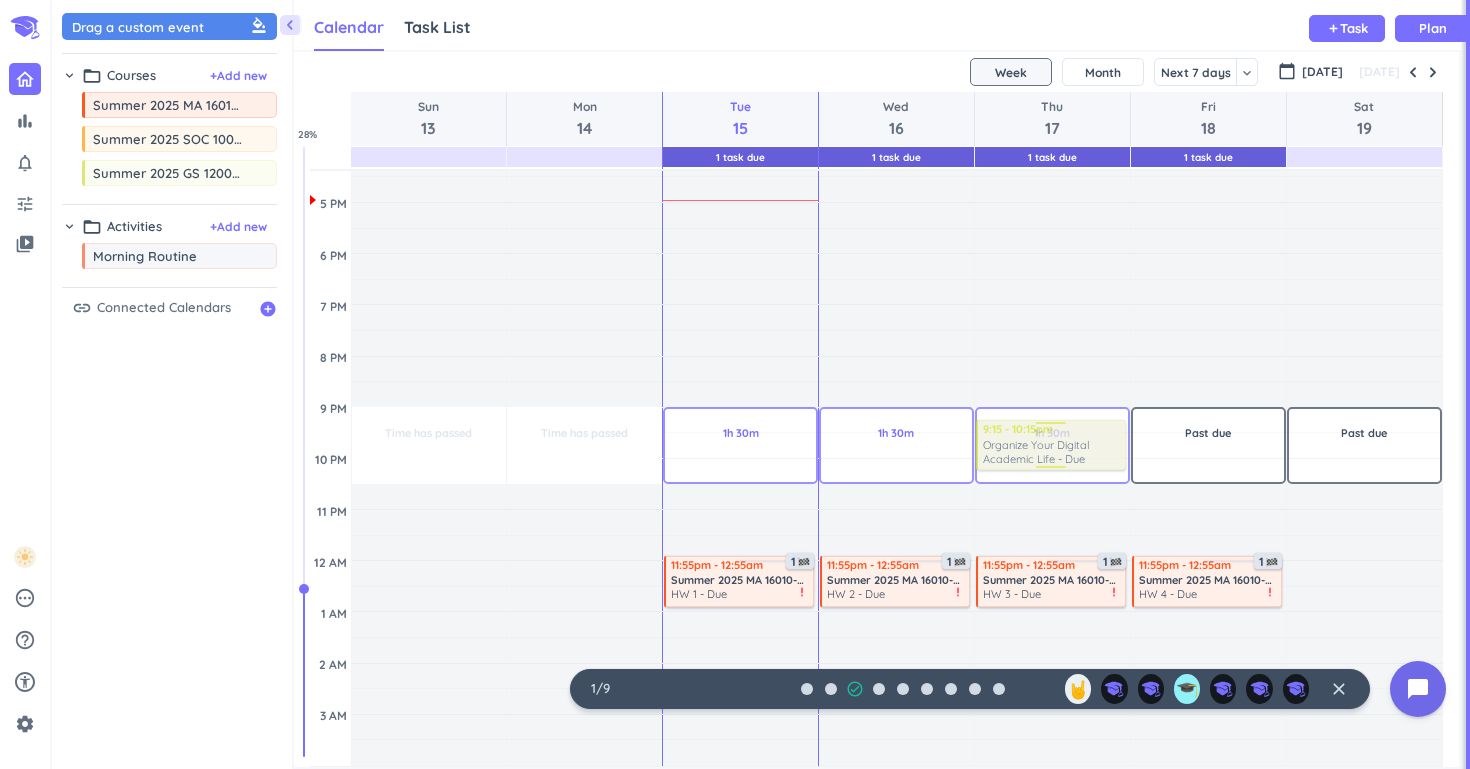 drag, startPoint x: 1050, startPoint y: 231, endPoint x: 1032, endPoint y: 423, distance: 192.8419 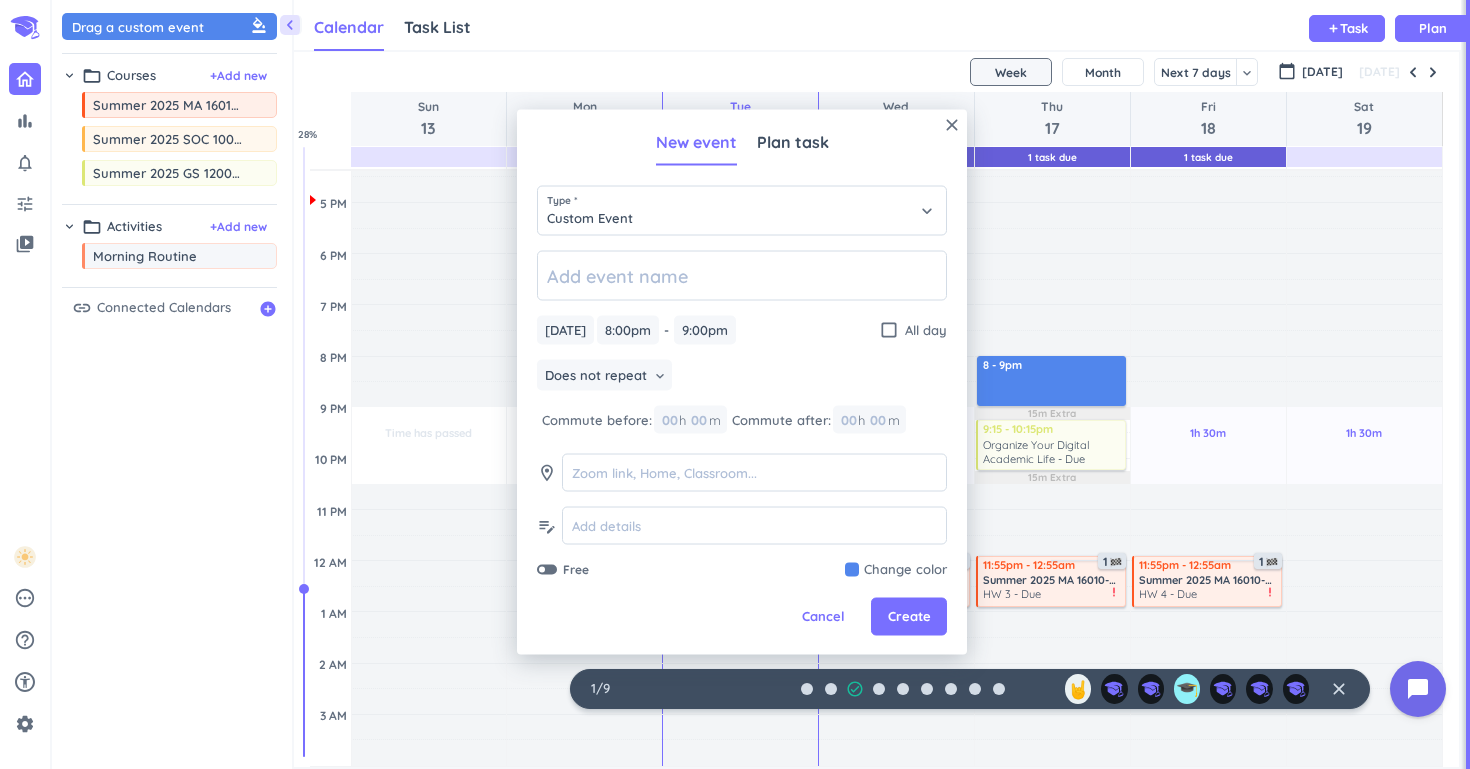 click on "Adjust Awake Time" at bounding box center (1052, -28) 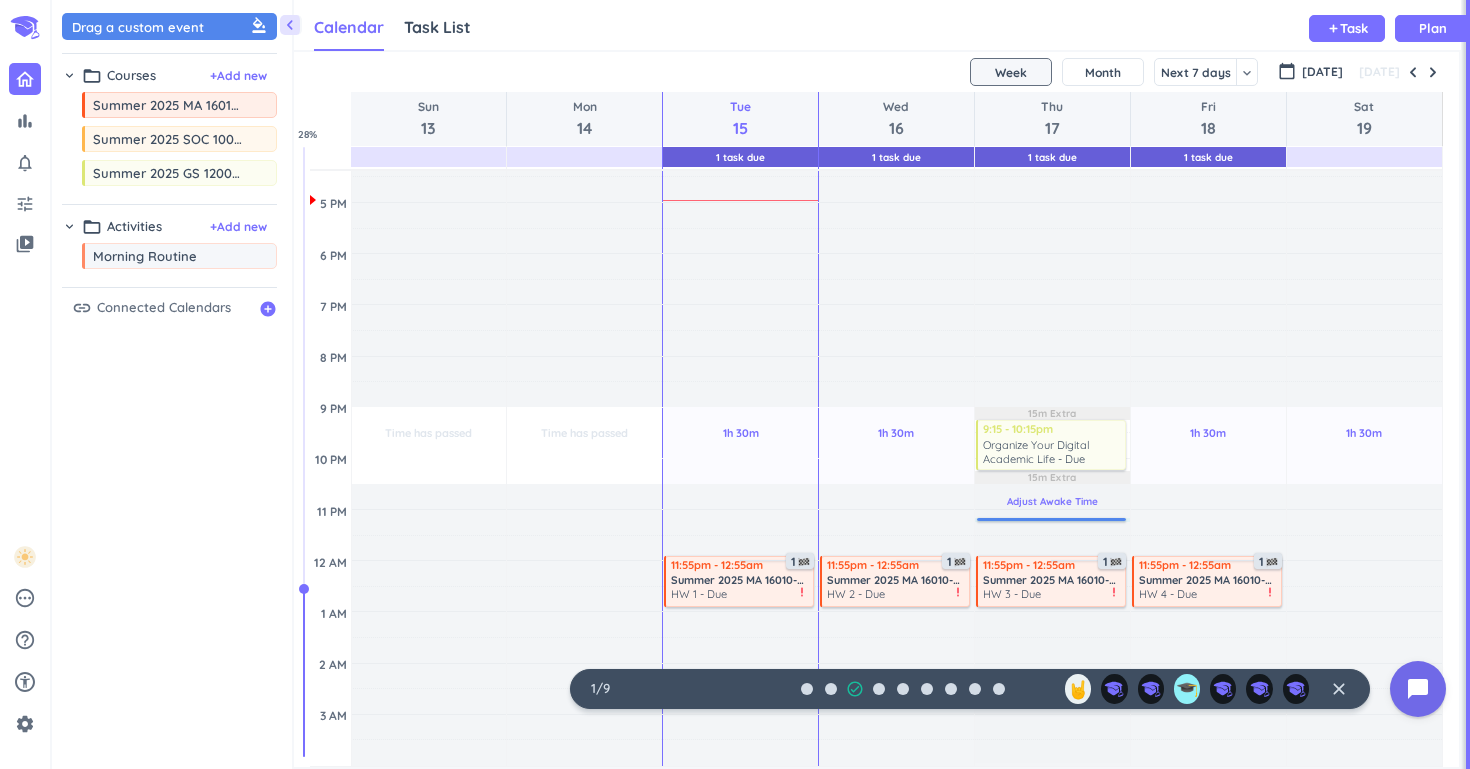 click on "Adjust Awake Time" at bounding box center (1052, 625) 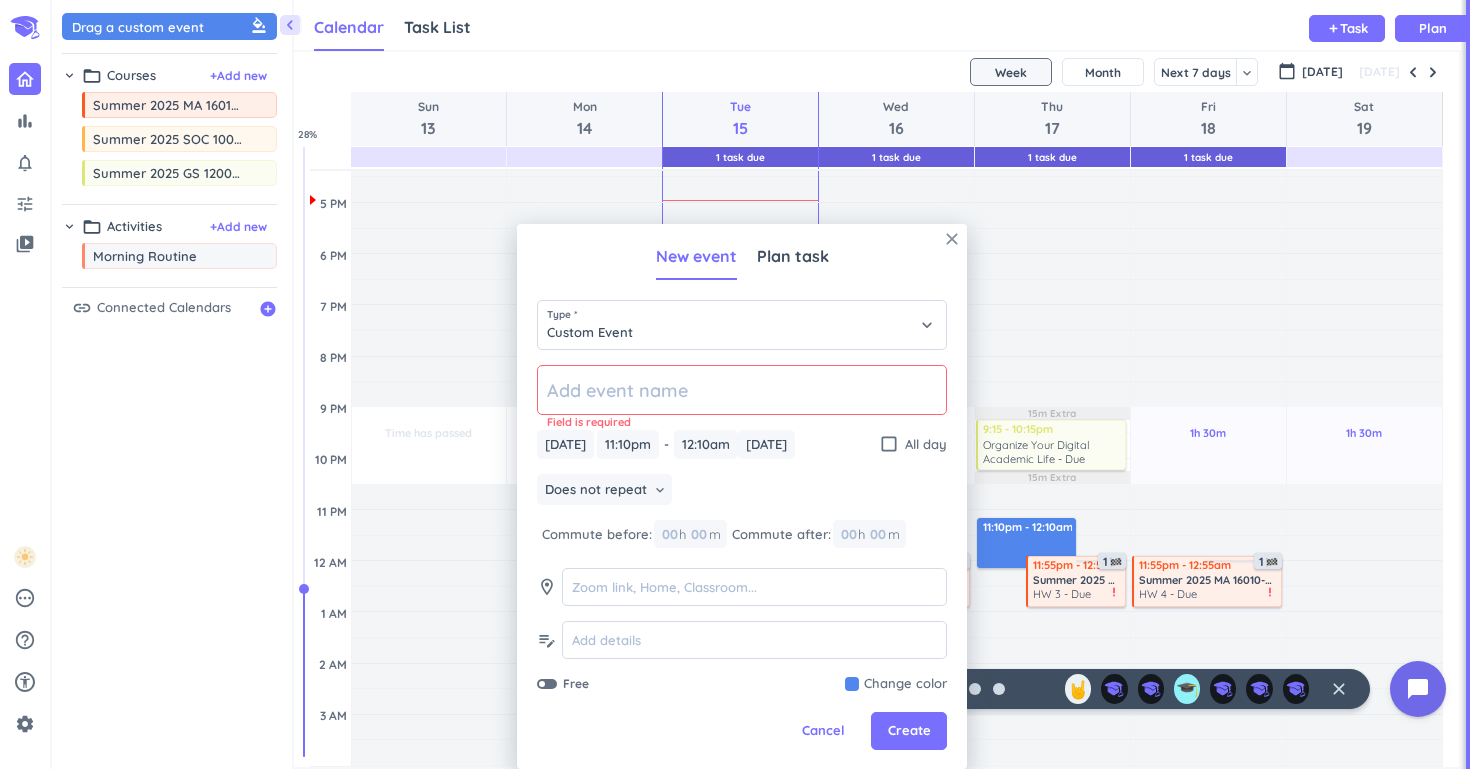 click on "close" at bounding box center [952, 239] 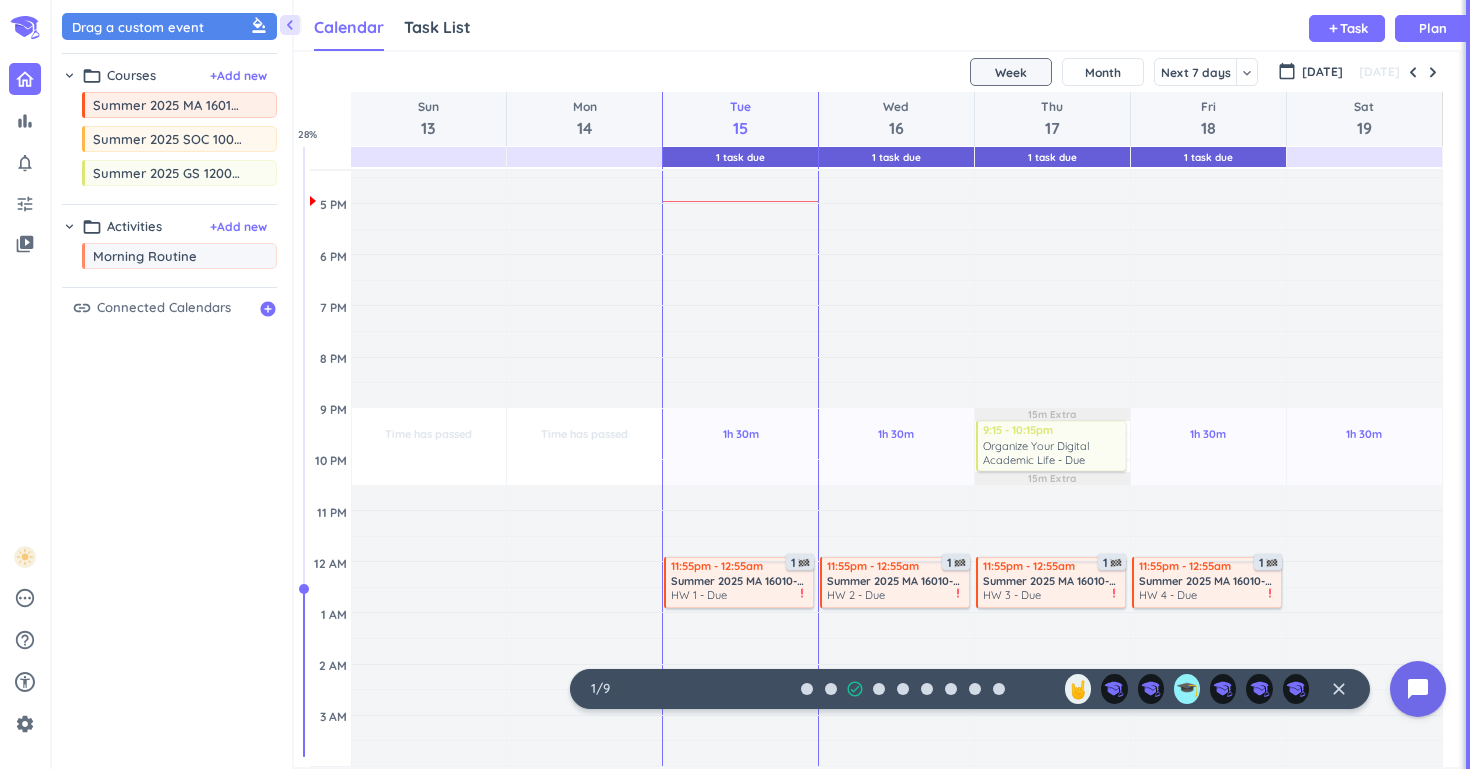 scroll, scrollTop: 632, scrollLeft: 0, axis: vertical 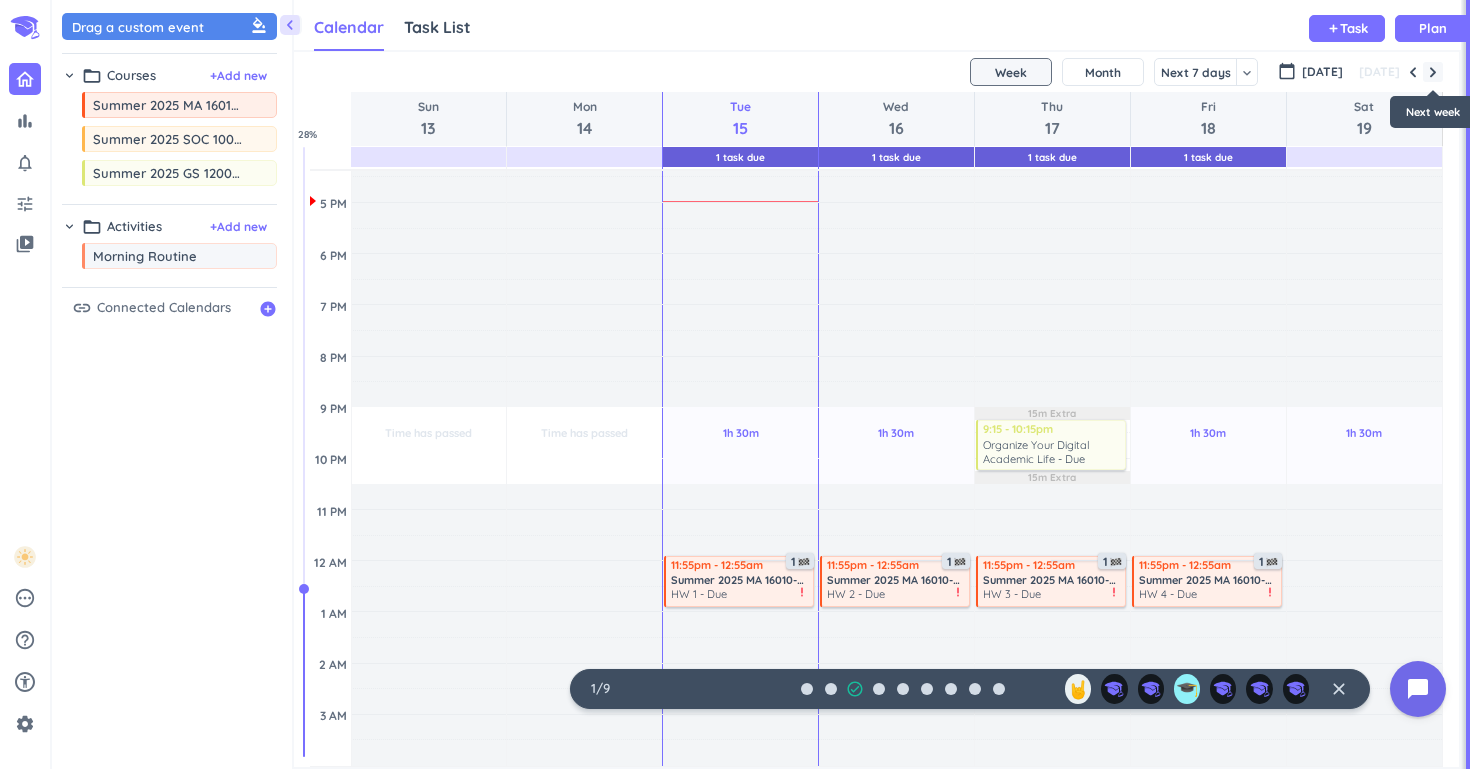 click at bounding box center [1433, 72] 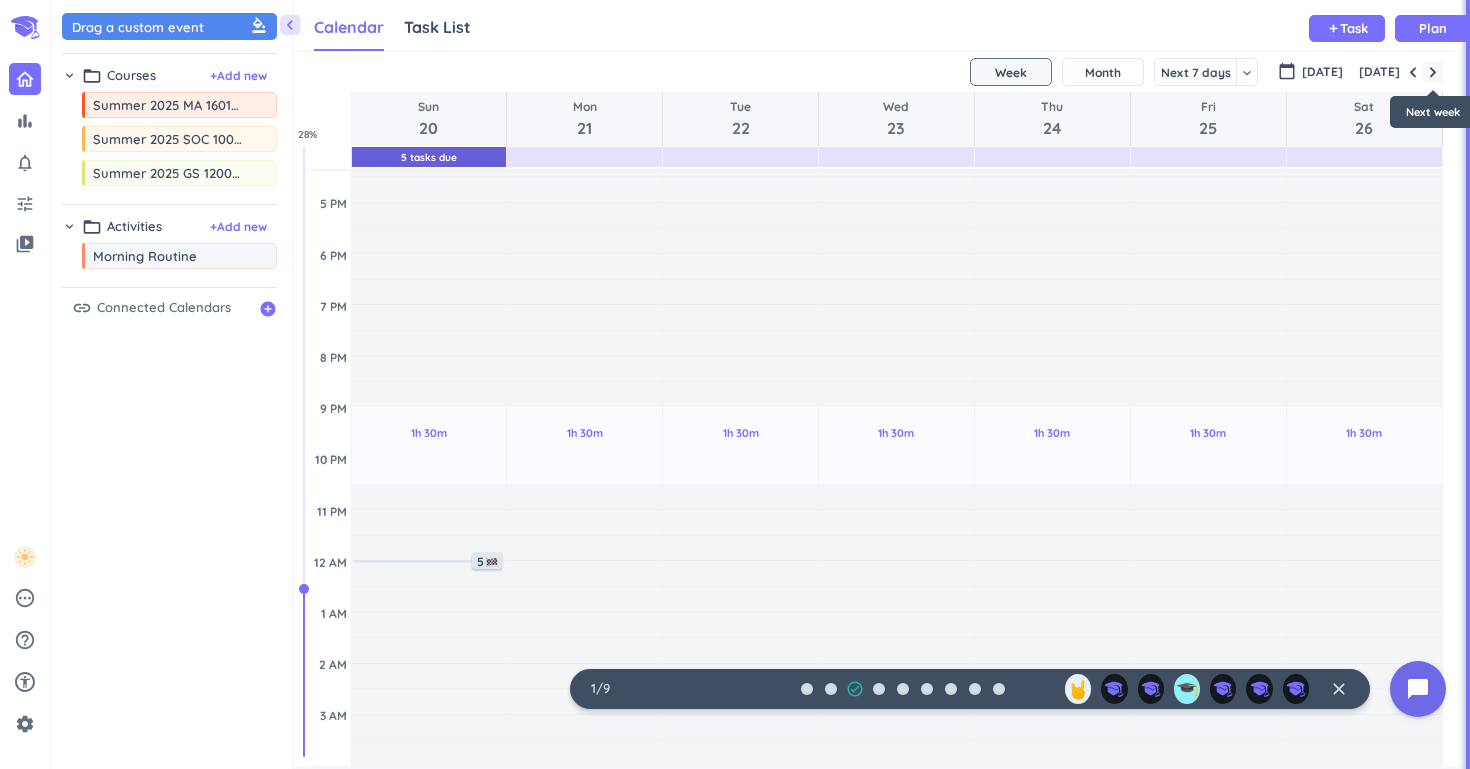 scroll, scrollTop: 104, scrollLeft: 0, axis: vertical 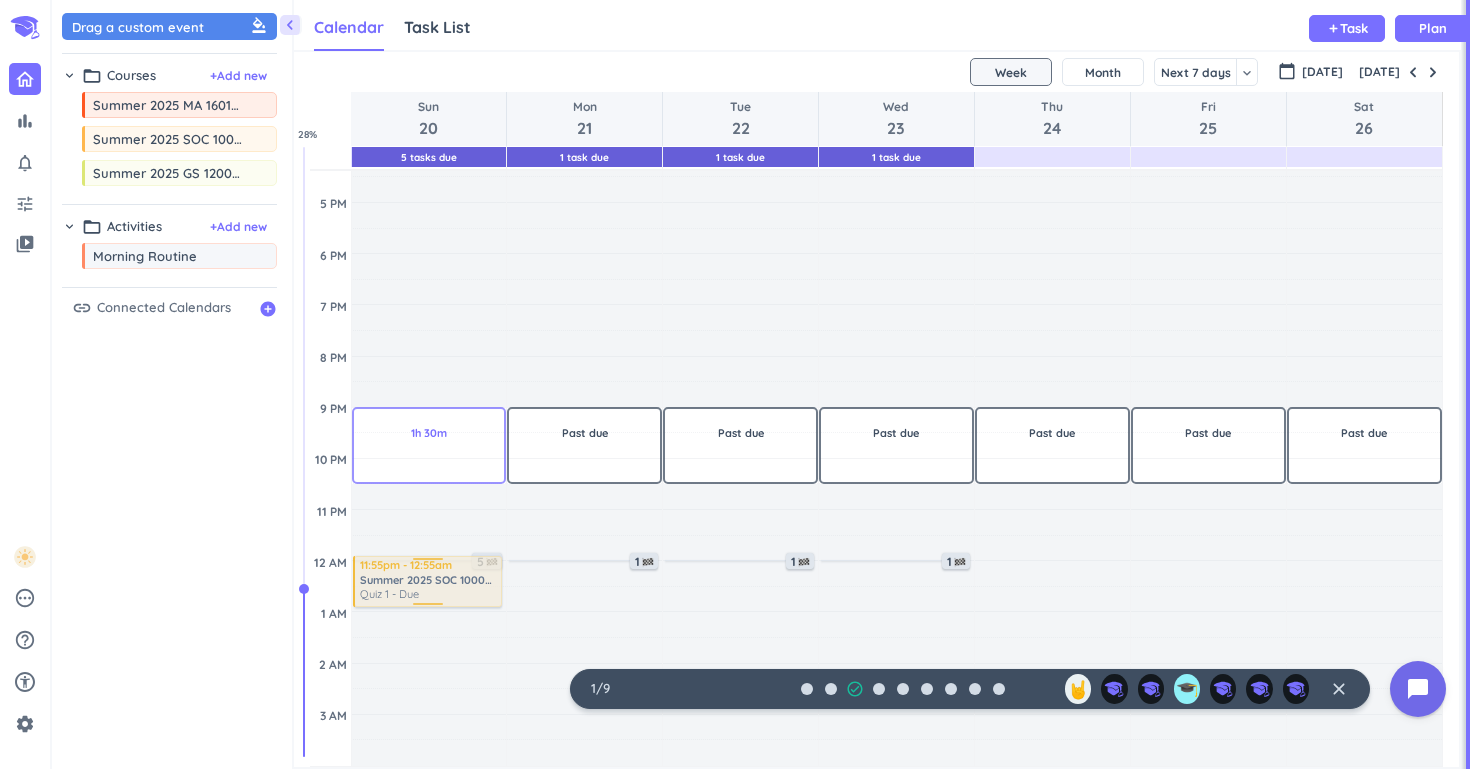drag, startPoint x: 475, startPoint y: 525, endPoint x: 444, endPoint y: 559, distance: 46.010868 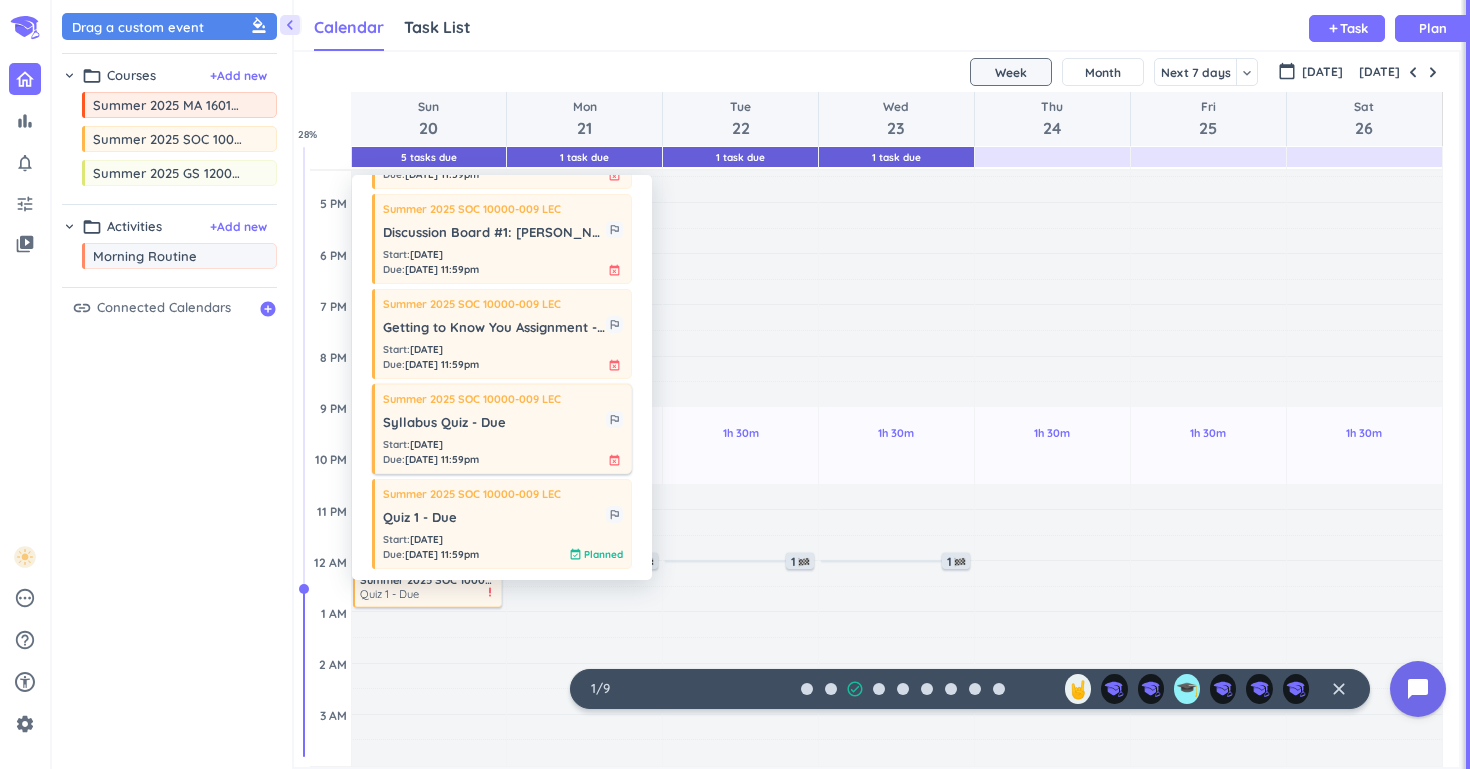 scroll, scrollTop: 105, scrollLeft: 0, axis: vertical 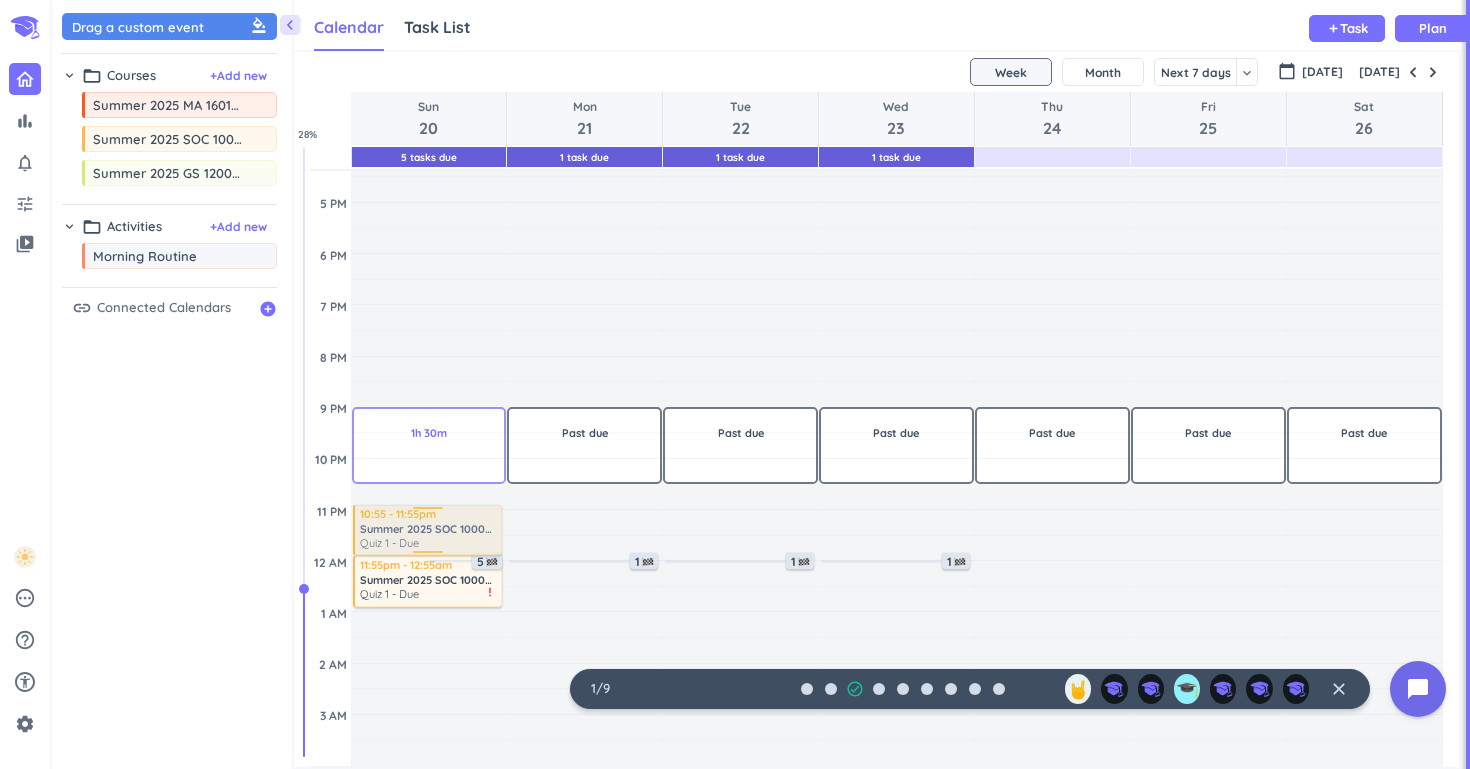 drag, startPoint x: 478, startPoint y: 511, endPoint x: 404, endPoint y: 508, distance: 74.06078 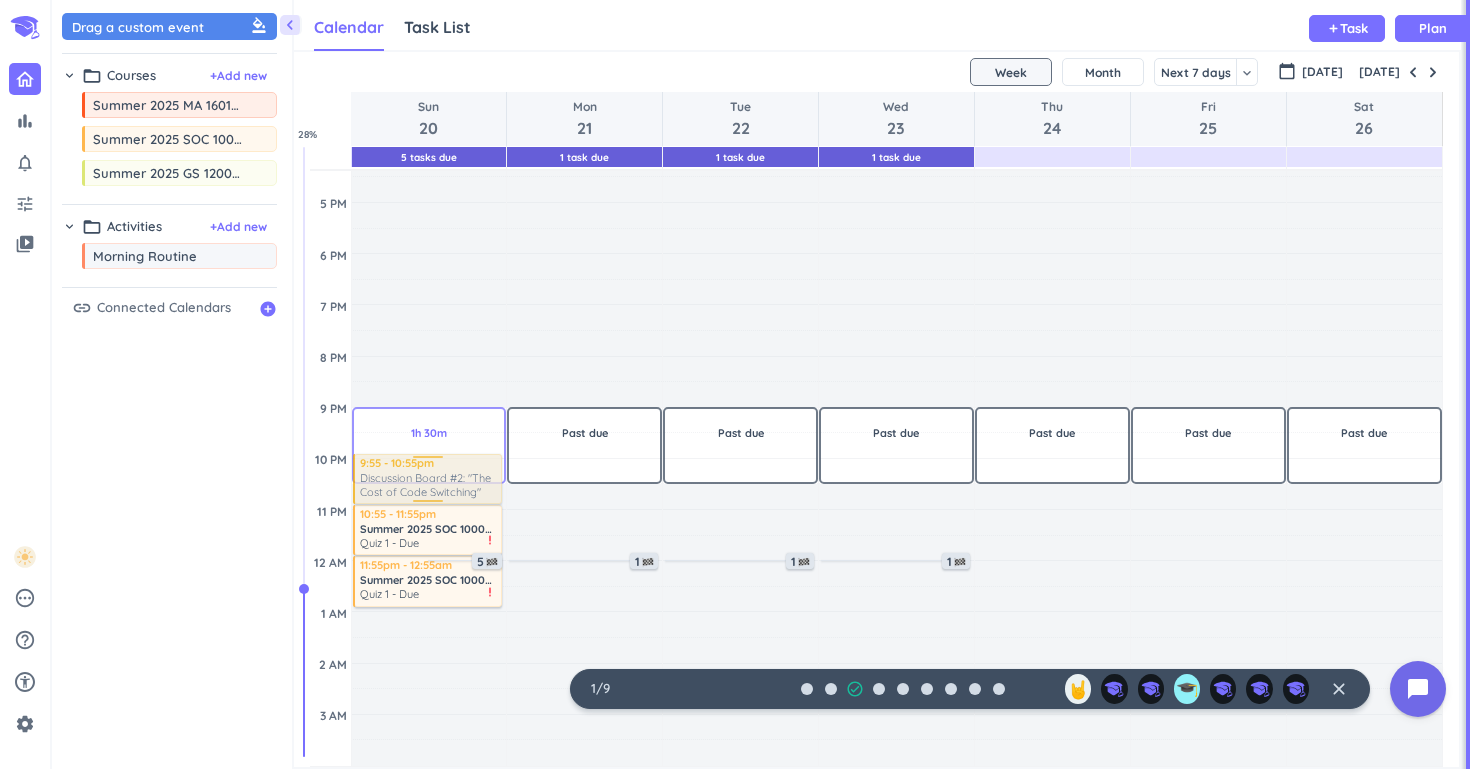 drag, startPoint x: 444, startPoint y: 261, endPoint x: 430, endPoint y: 457, distance: 196.49936 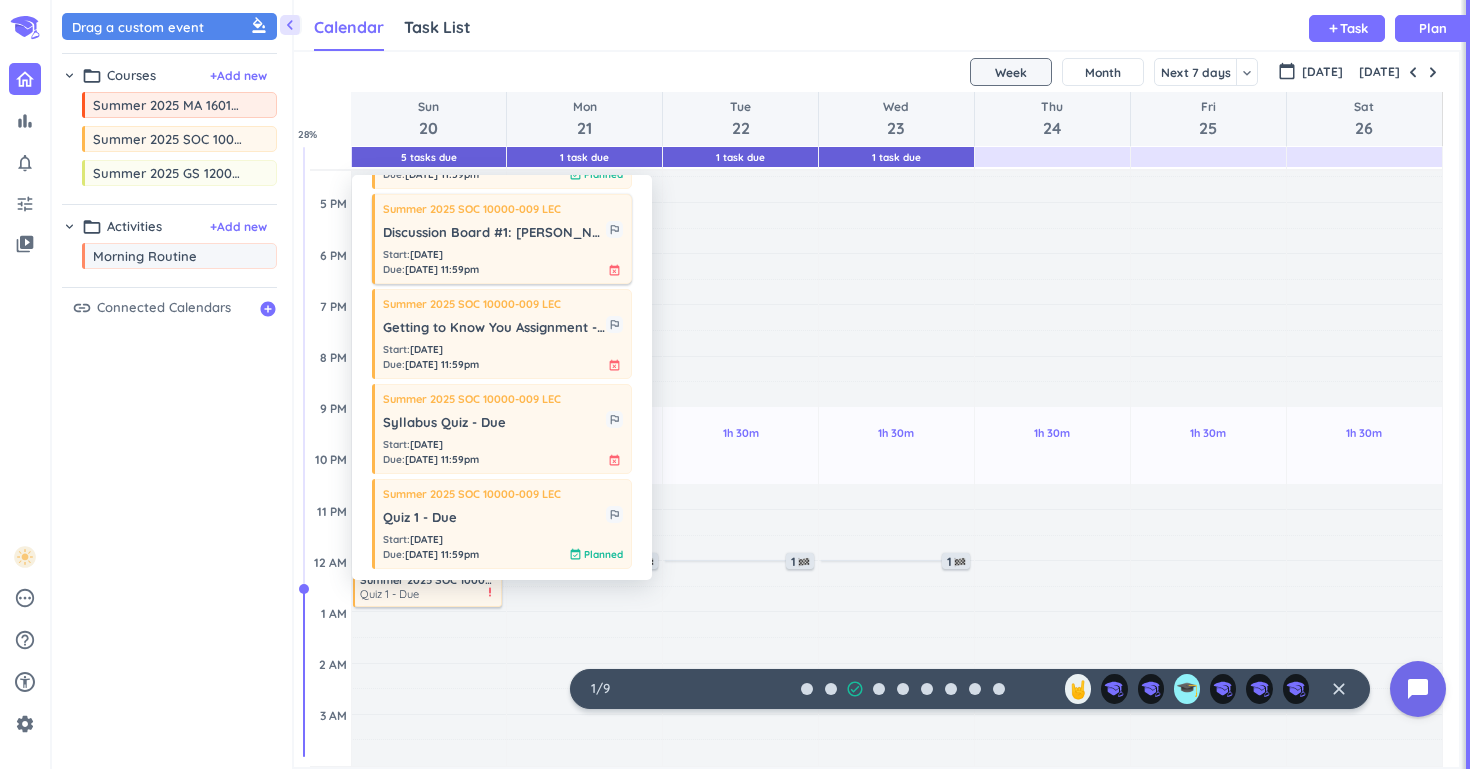 scroll, scrollTop: 105, scrollLeft: 0, axis: vertical 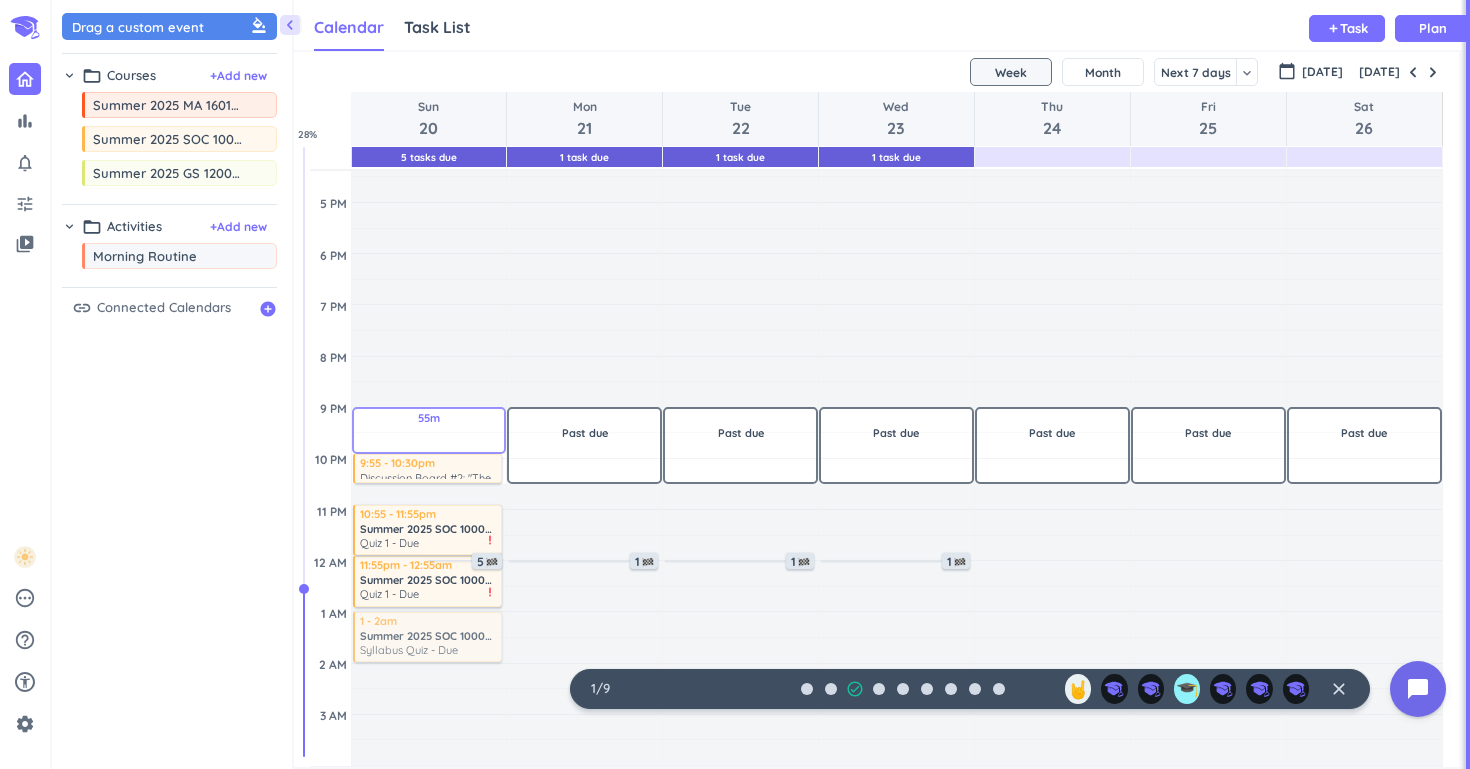 drag, startPoint x: 469, startPoint y: 459, endPoint x: 429, endPoint y: 616, distance: 162.01543 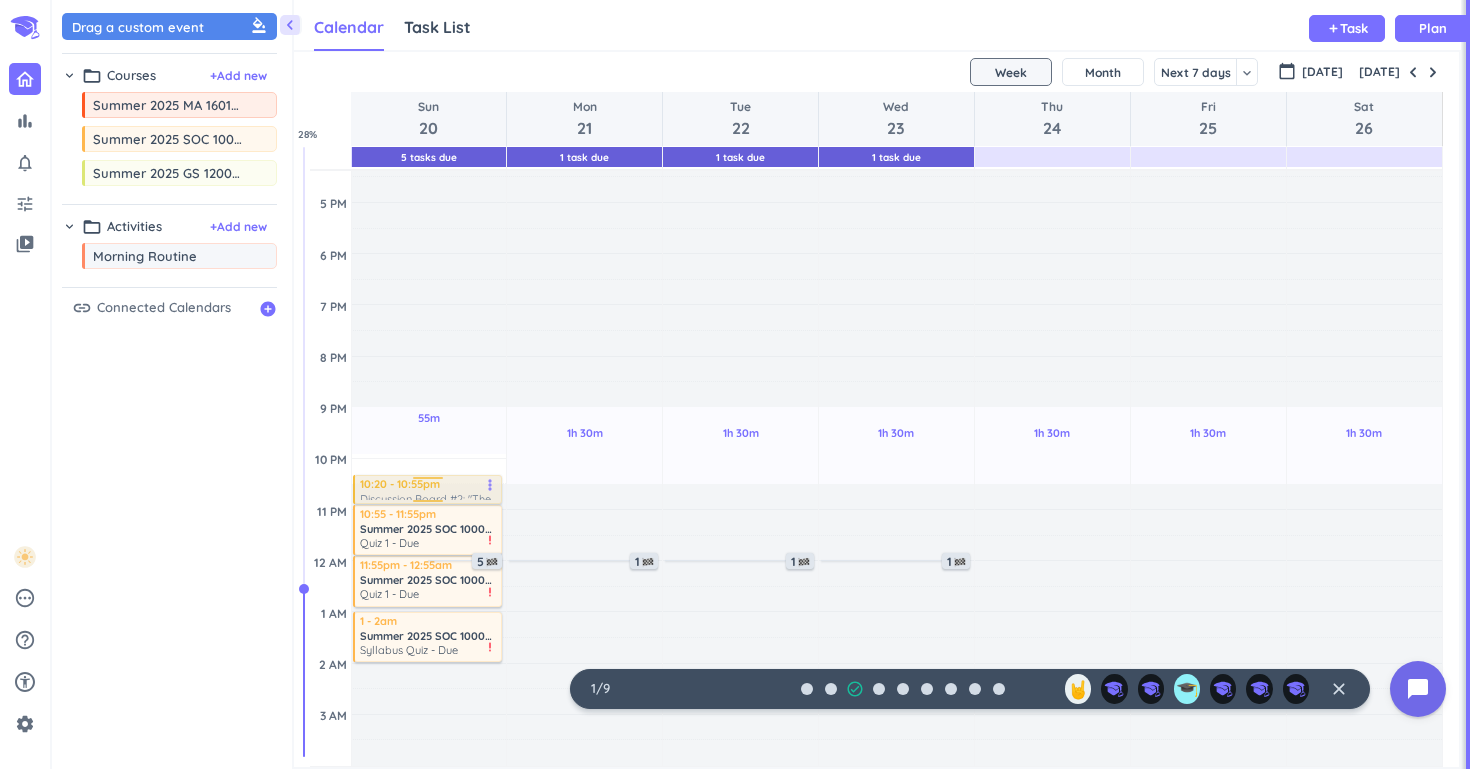 drag, startPoint x: 444, startPoint y: 473, endPoint x: 448, endPoint y: 499, distance: 26.305893 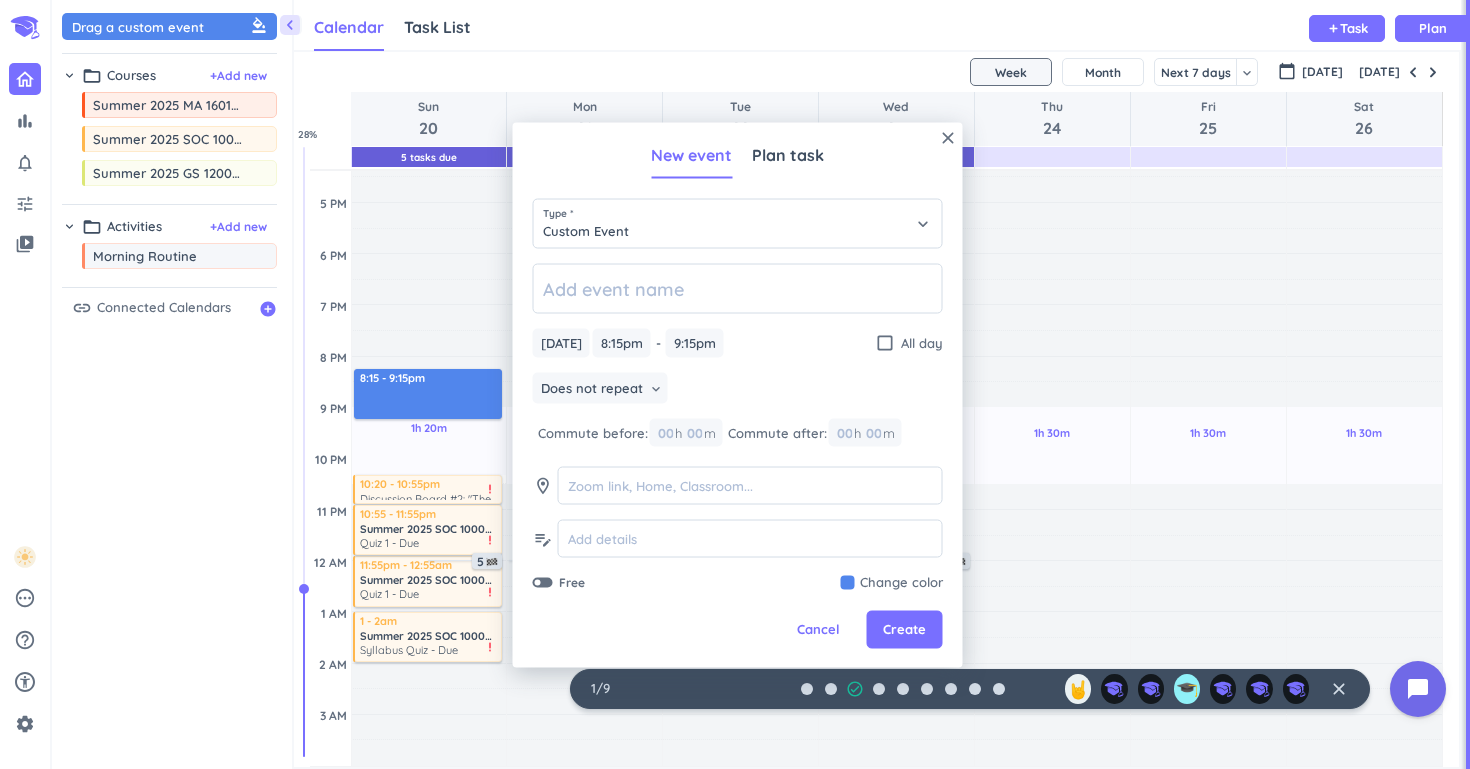click on "Adjust Awake Time" at bounding box center (429, -28) 